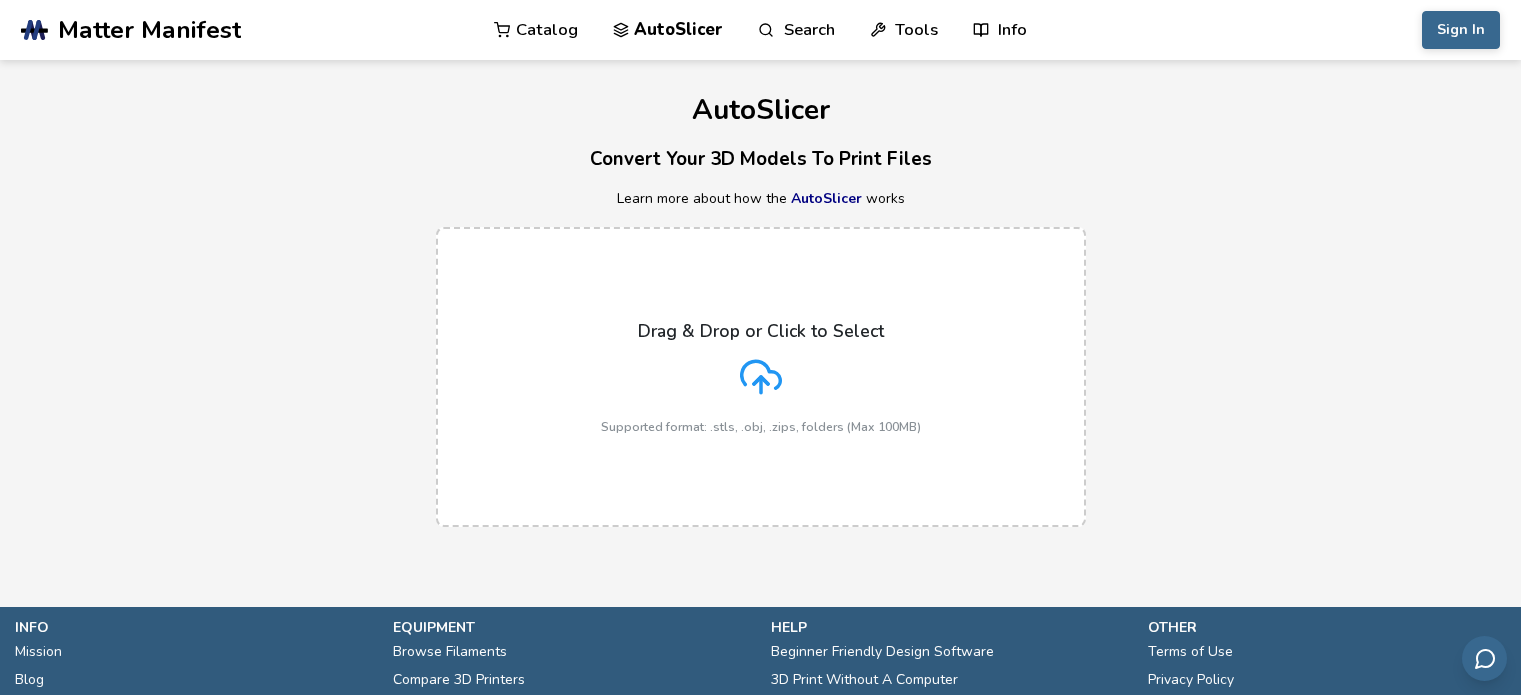 scroll, scrollTop: 0, scrollLeft: 0, axis: both 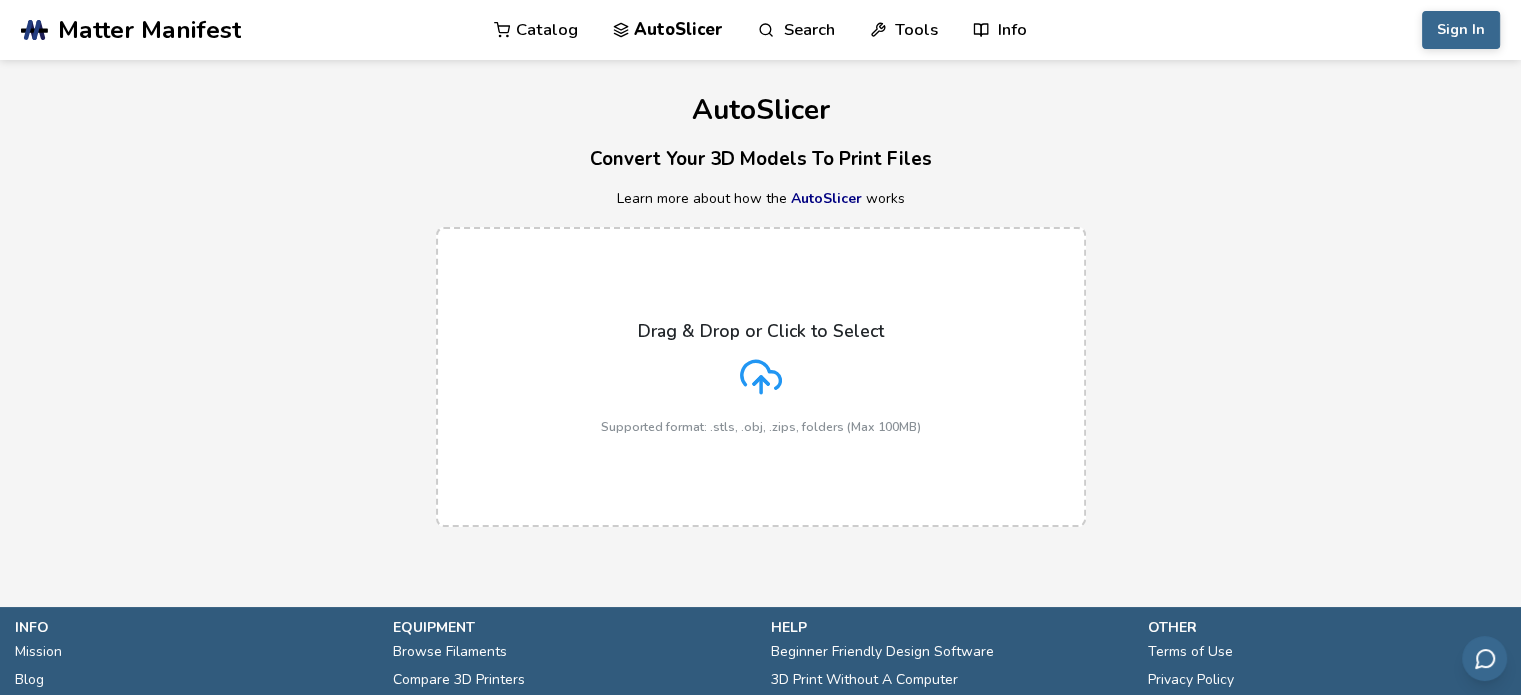 click 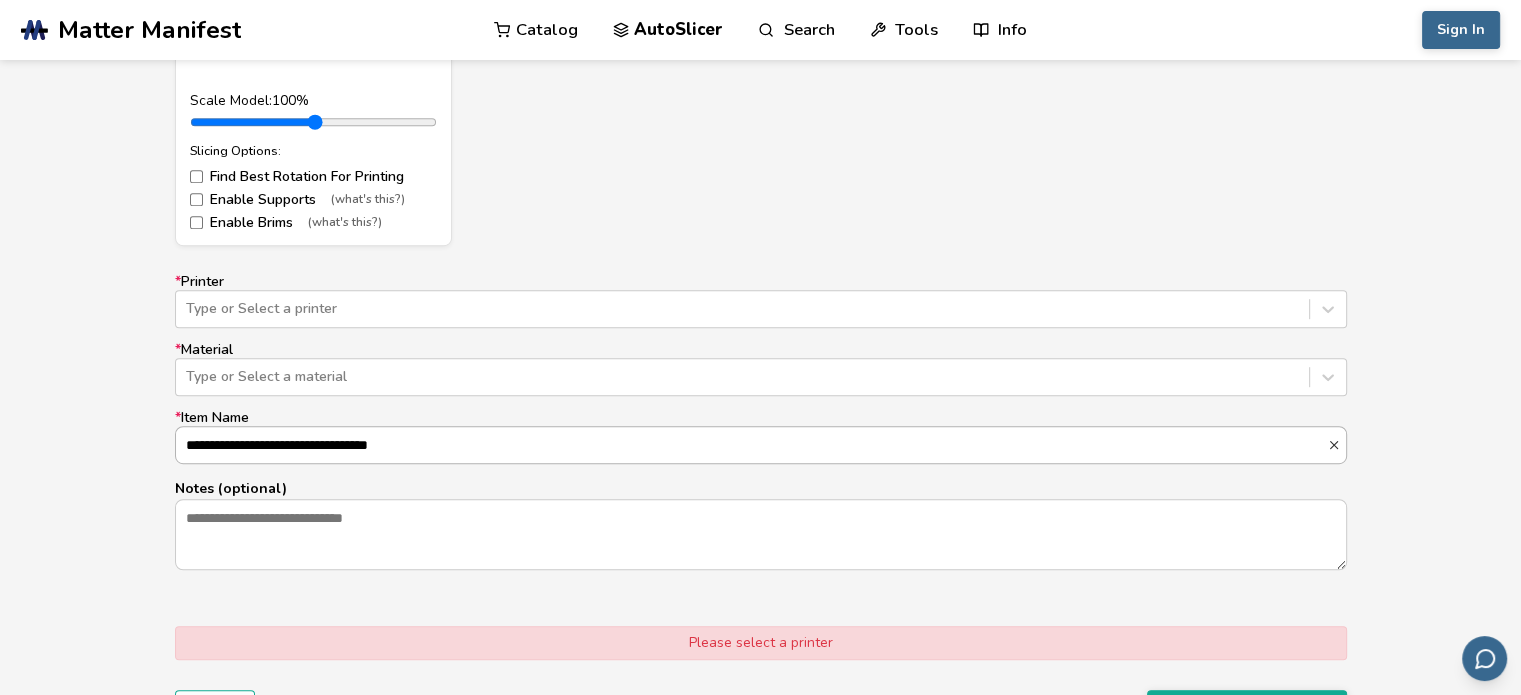 scroll, scrollTop: 1200, scrollLeft: 0, axis: vertical 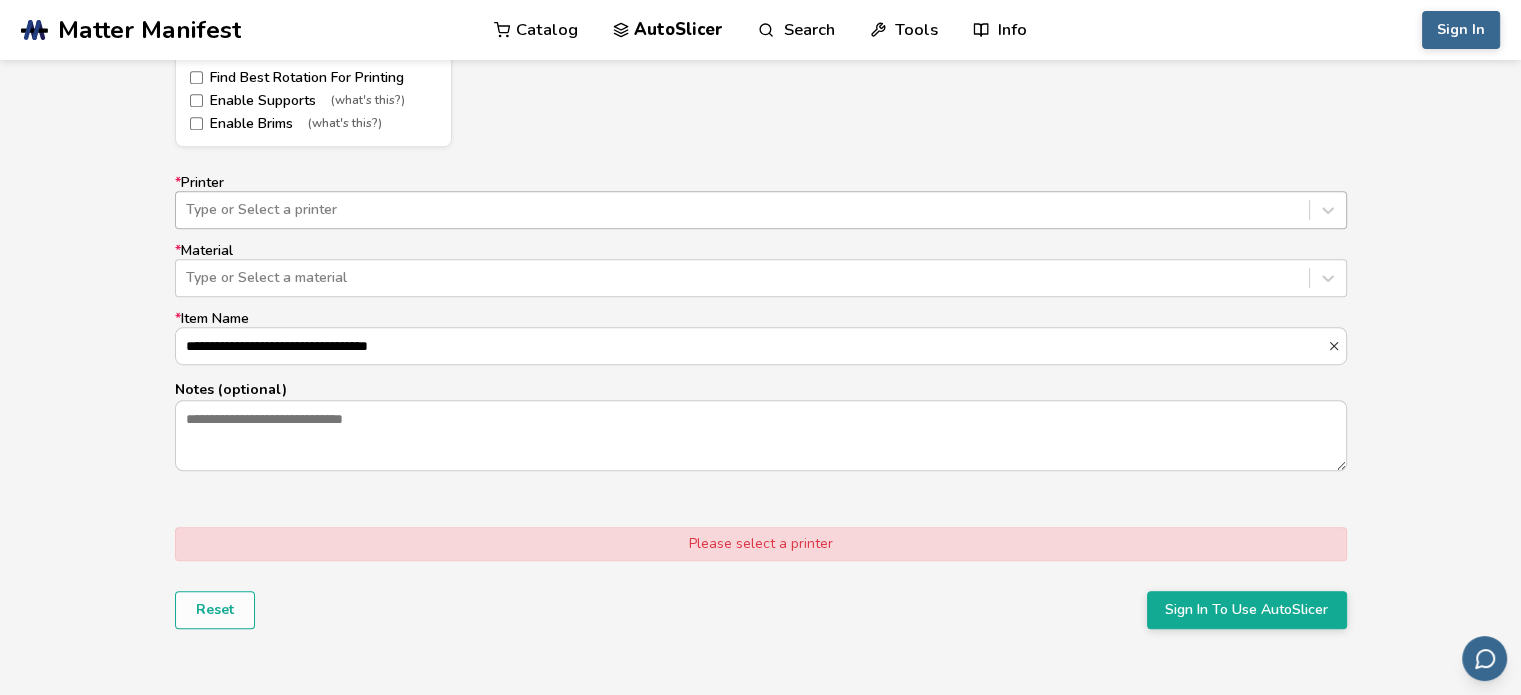 click at bounding box center [742, 210] 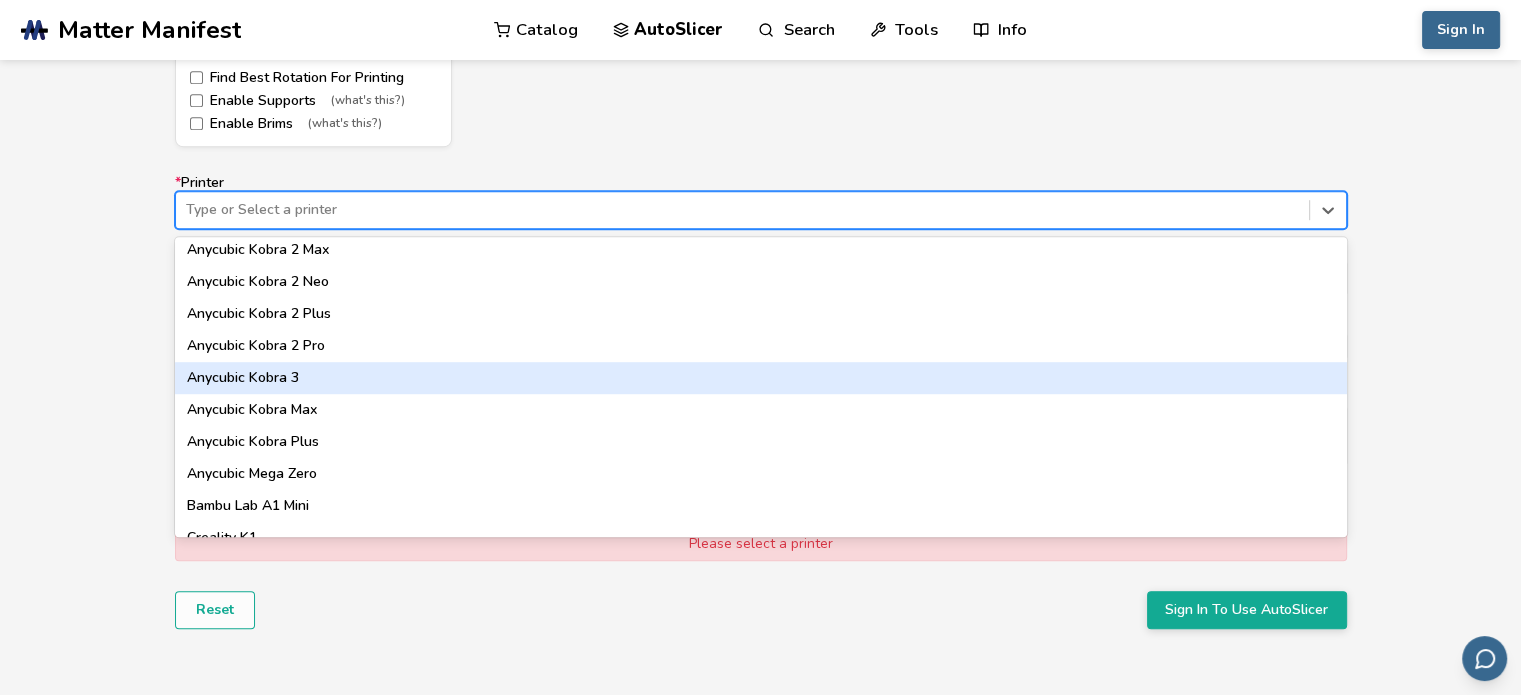 scroll, scrollTop: 100, scrollLeft: 0, axis: vertical 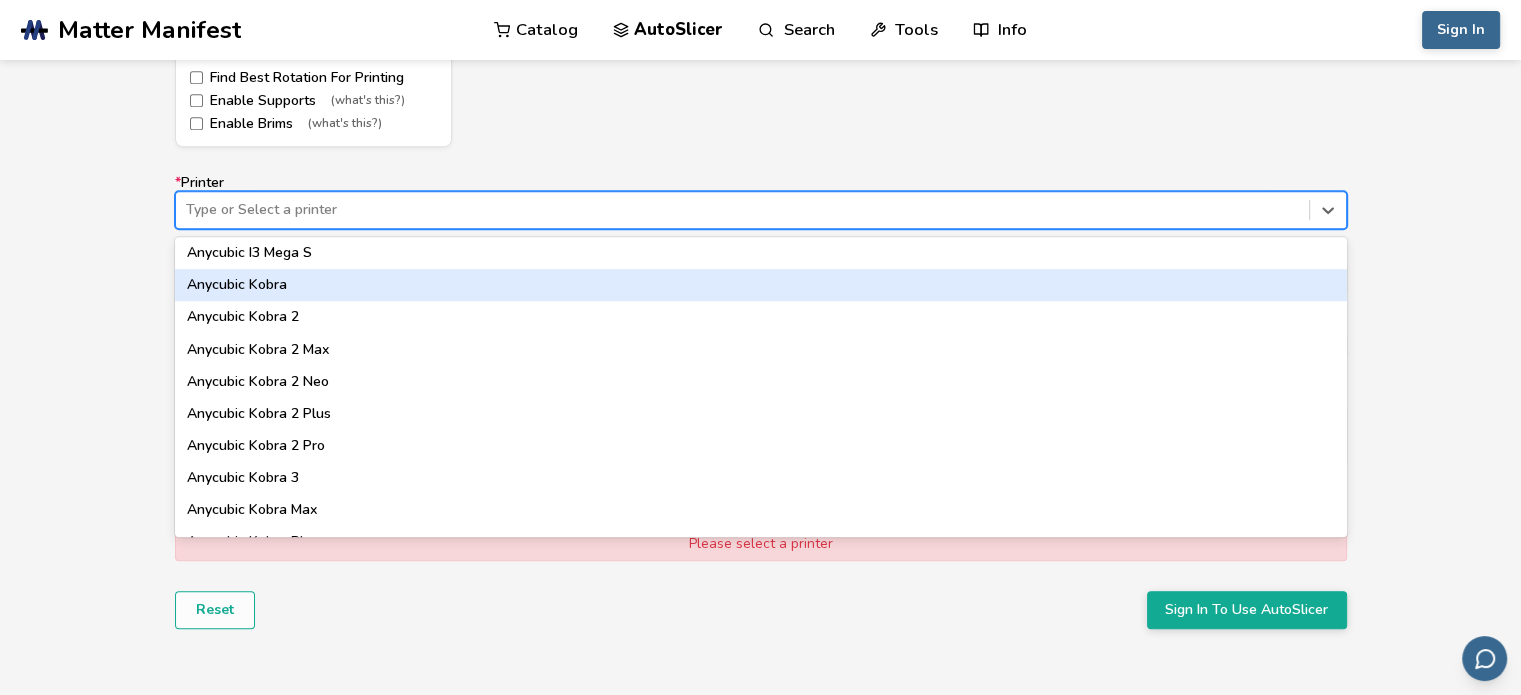 click on "Anycubic Kobra" at bounding box center [761, 285] 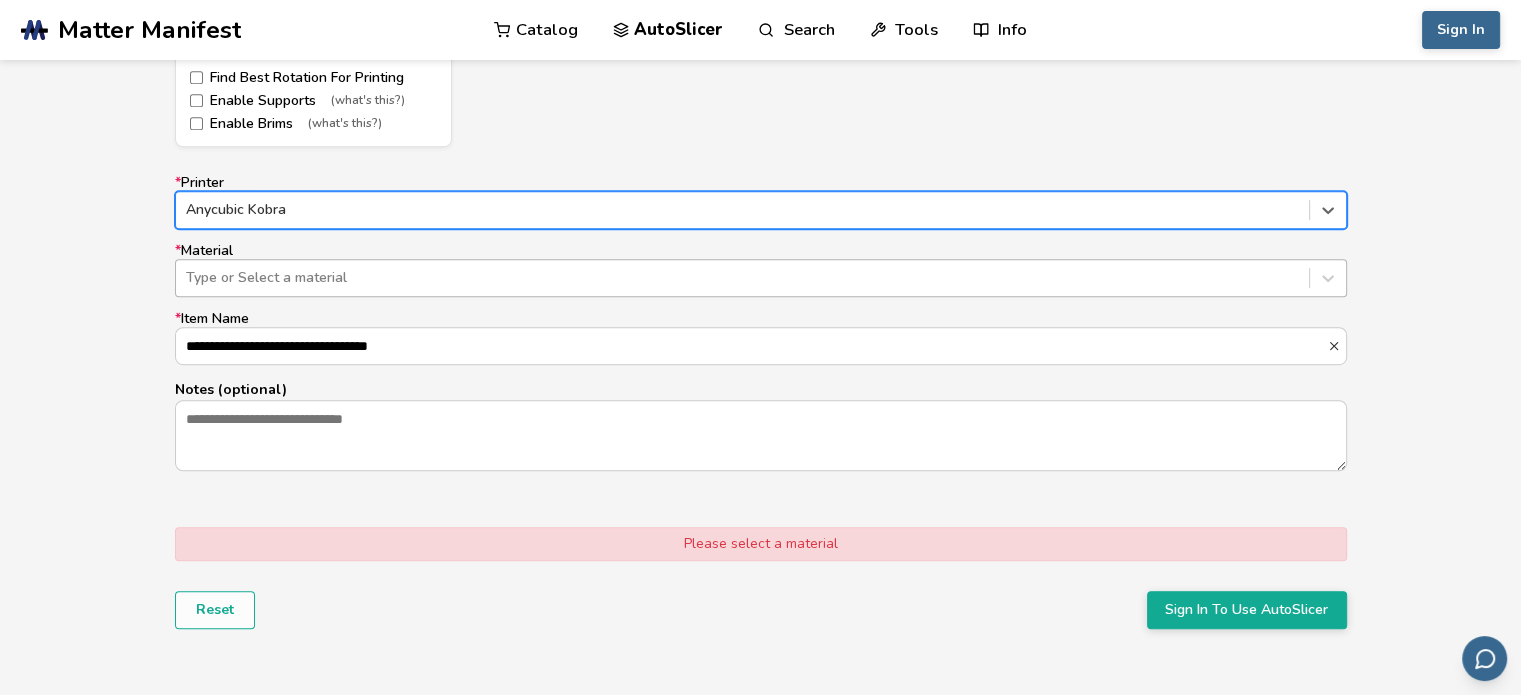 click at bounding box center (742, 278) 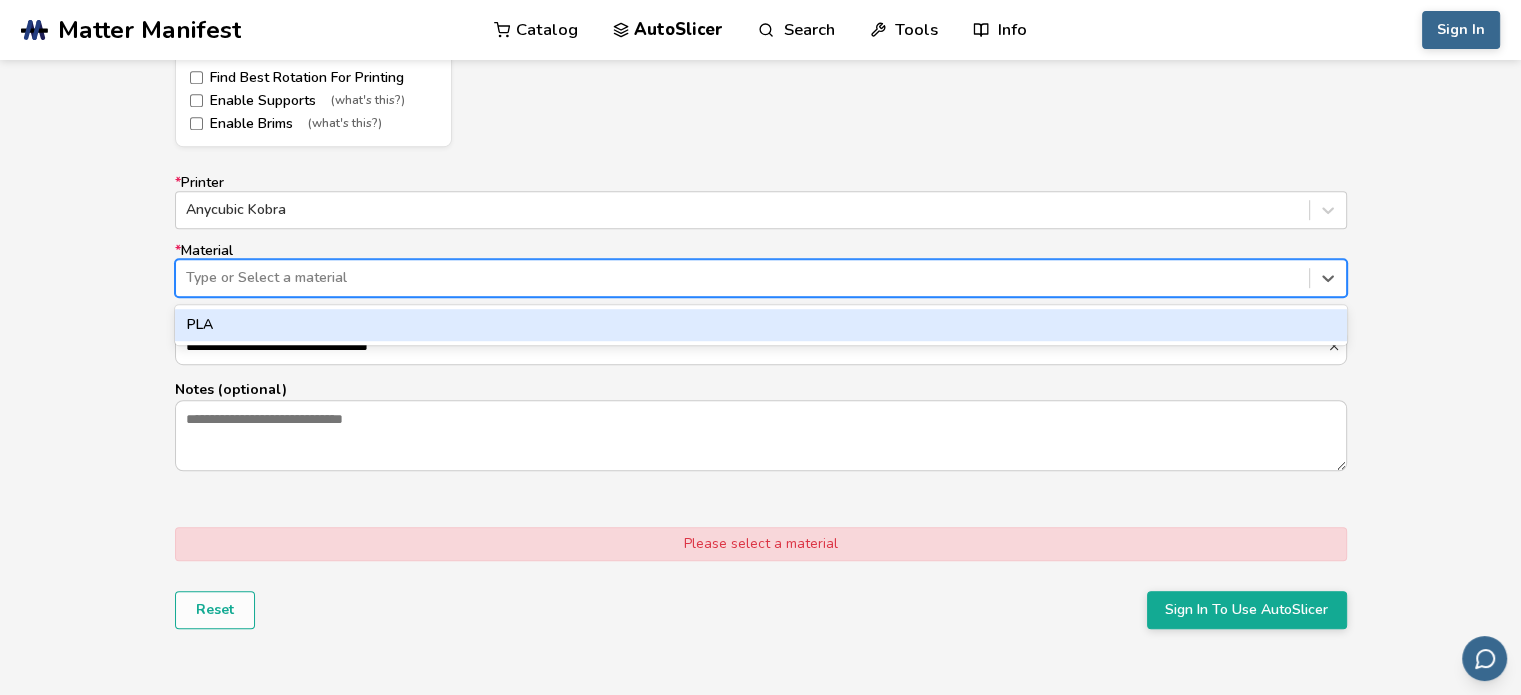 click on "**********" at bounding box center (761, 323) 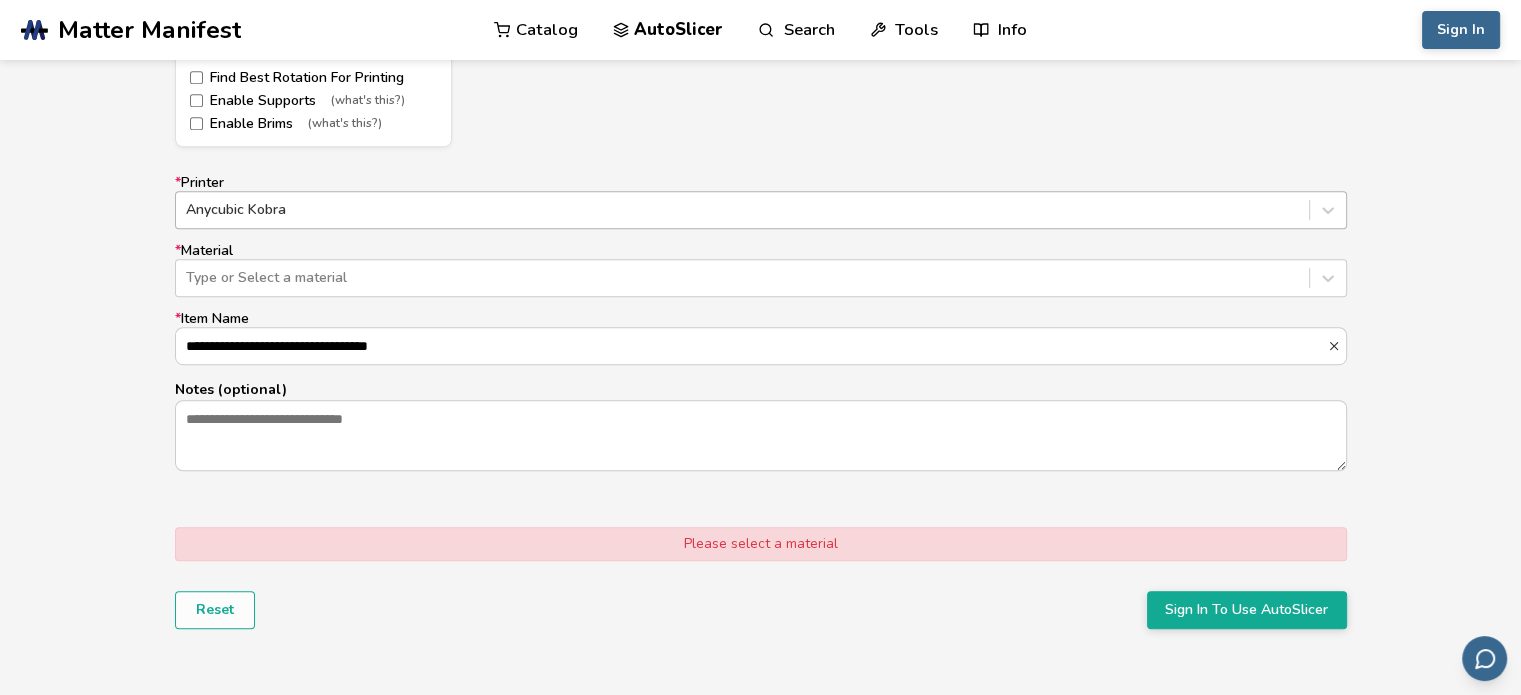 click at bounding box center (742, 210) 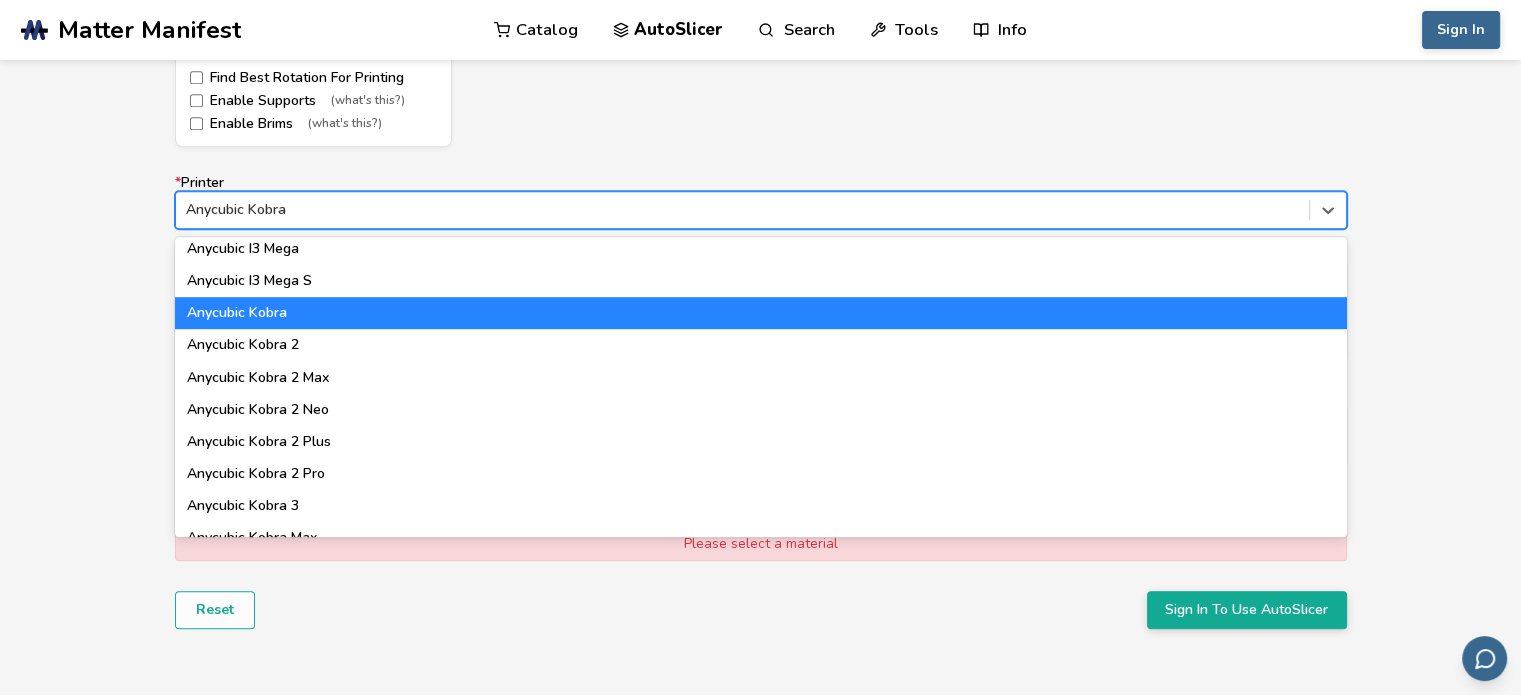 scroll, scrollTop: 100, scrollLeft: 0, axis: vertical 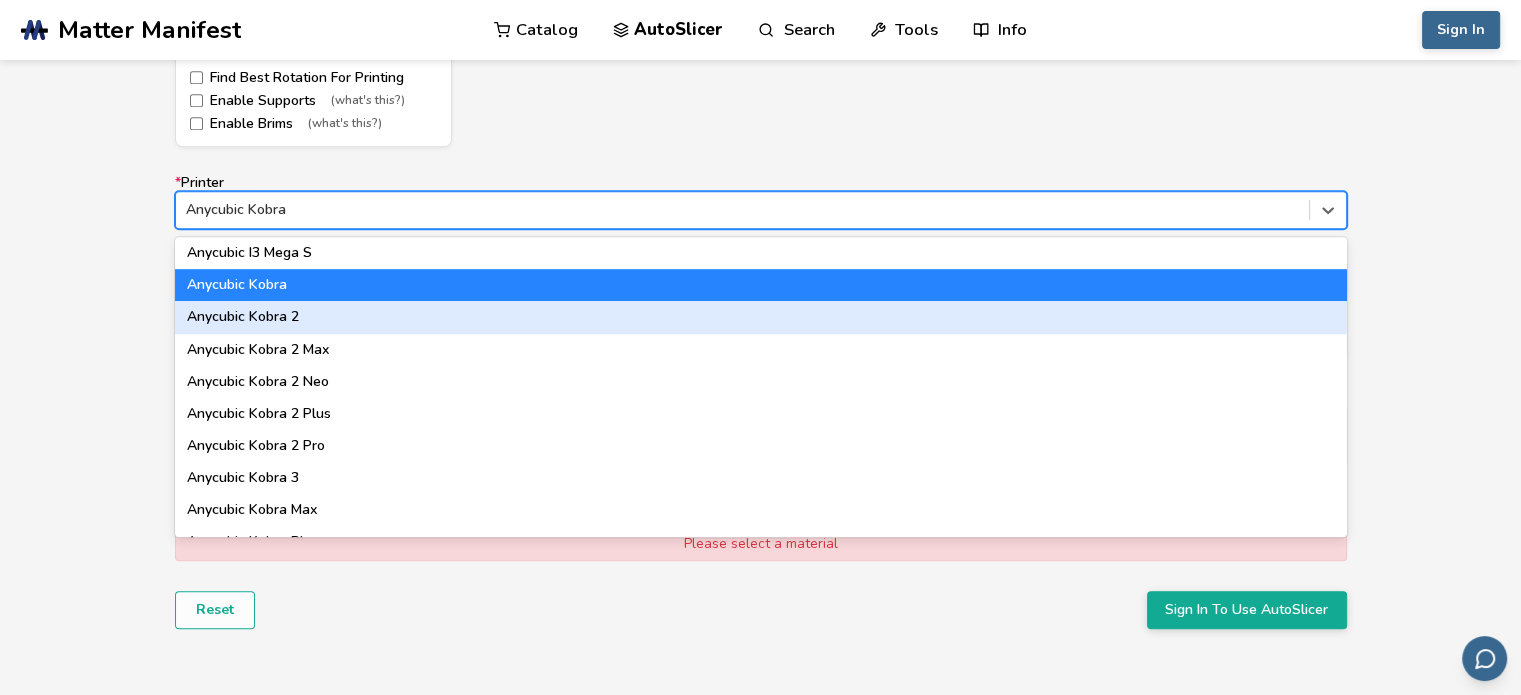 click on "Anycubic Kobra 2" at bounding box center (761, 317) 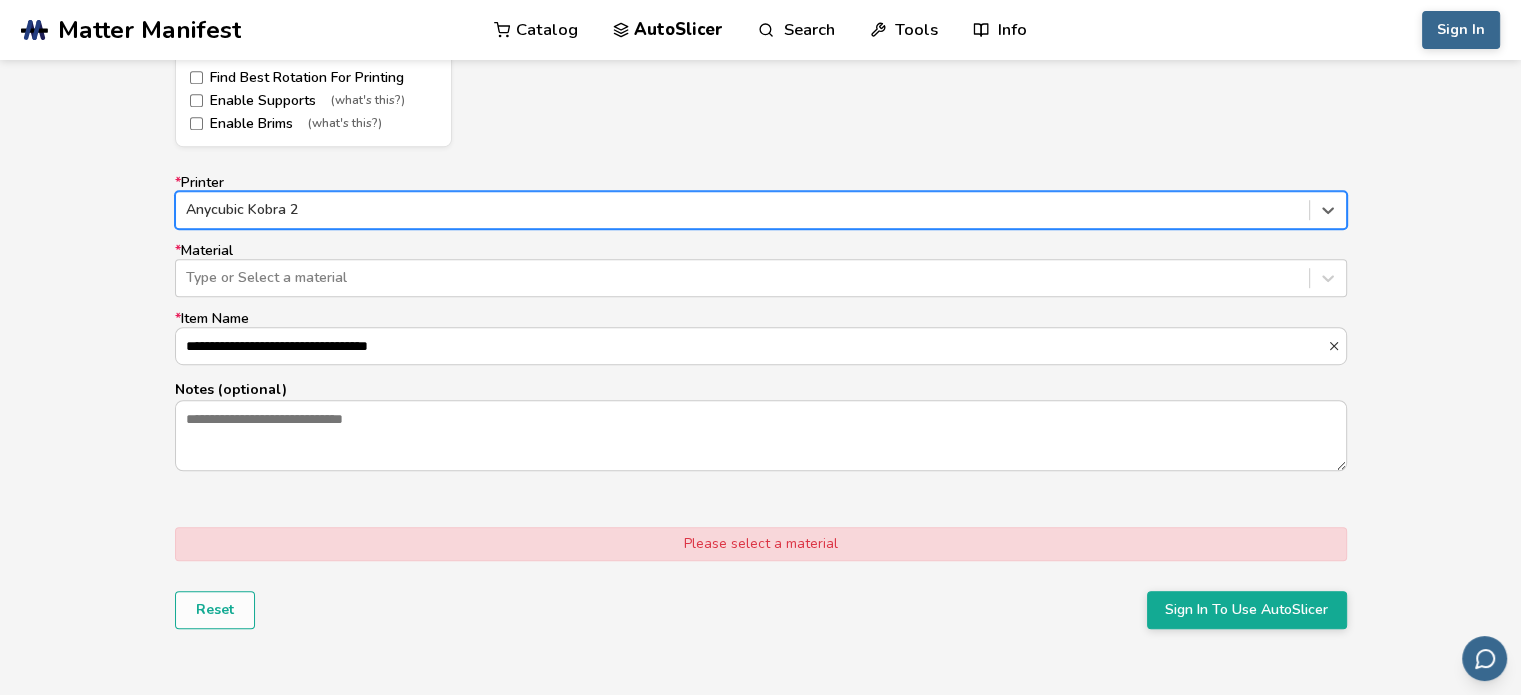 click on "Anycubic Kobra 2" at bounding box center (761, 210) 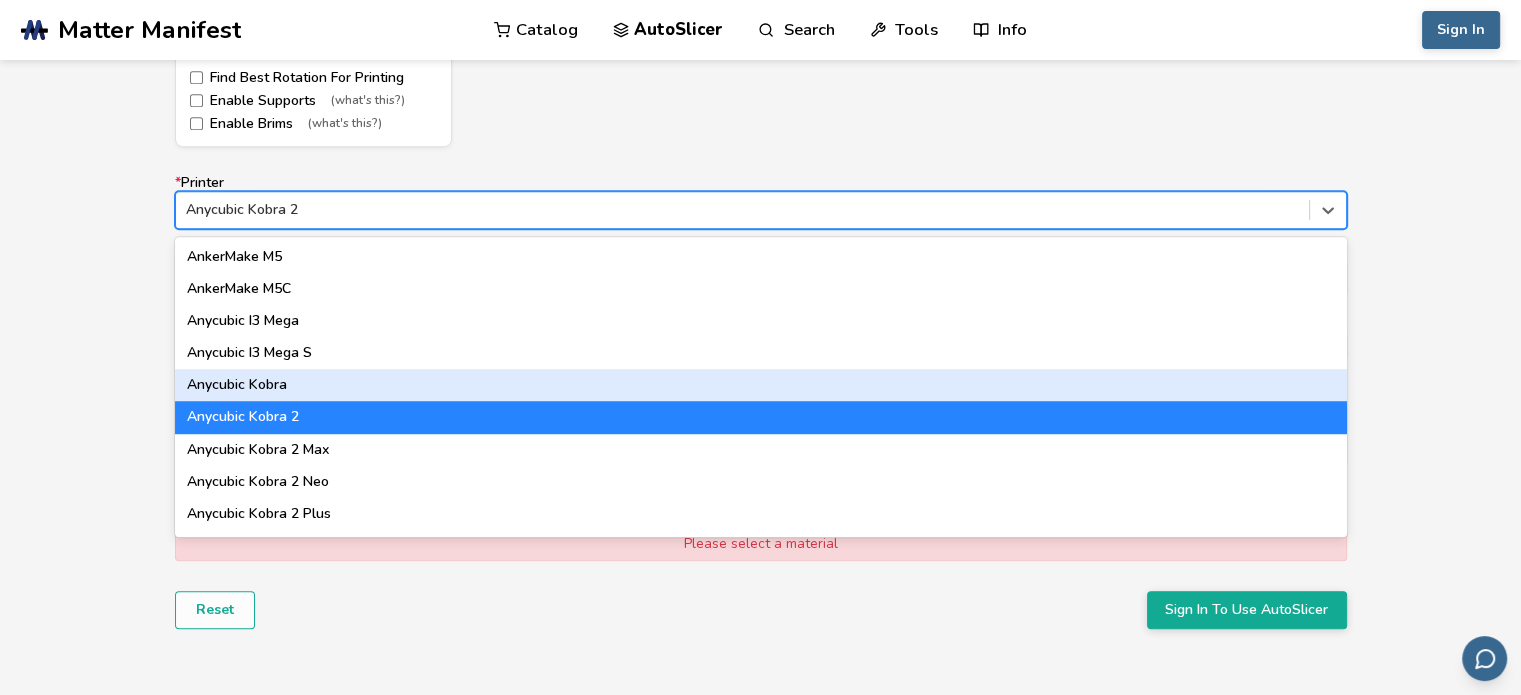 click on "Anycubic Kobra" at bounding box center (761, 385) 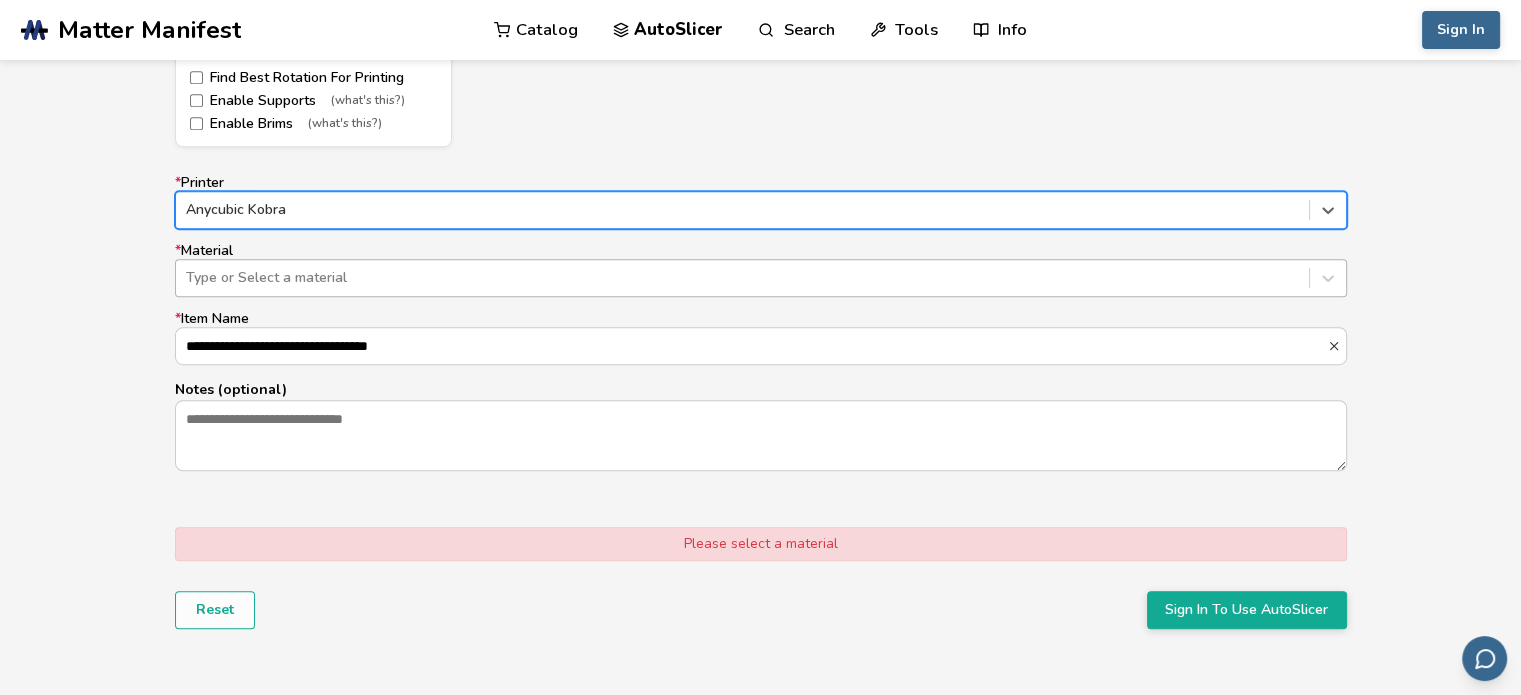 click at bounding box center [742, 278] 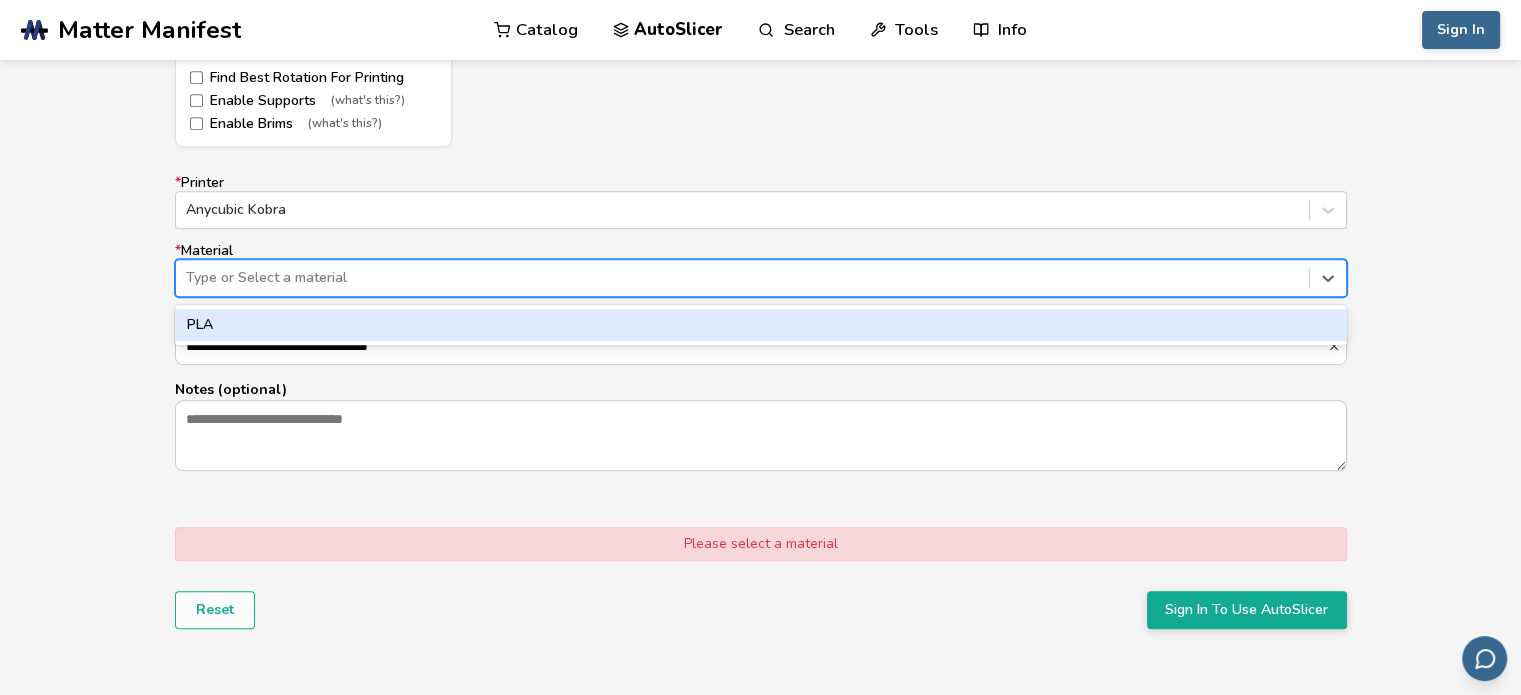 click on "PLA" at bounding box center (761, 325) 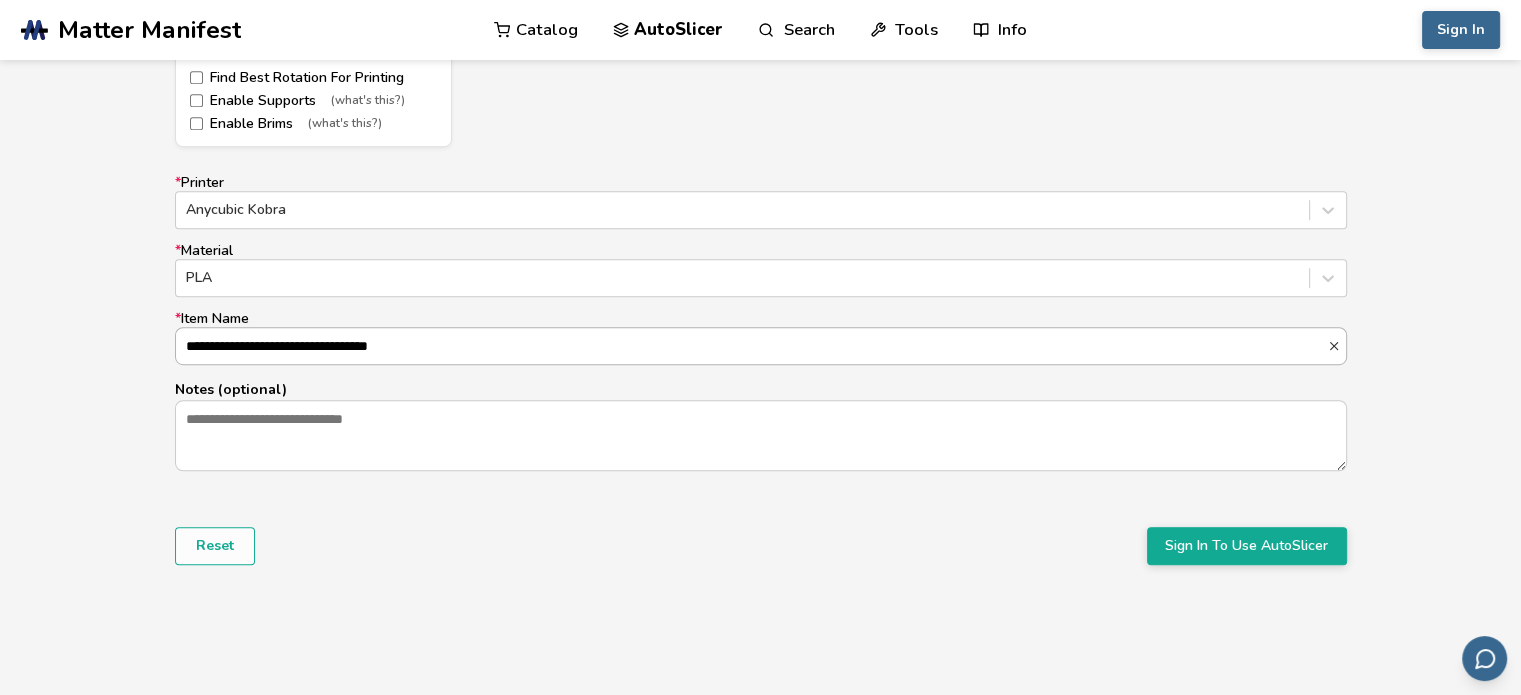 click on "**********" at bounding box center (751, 346) 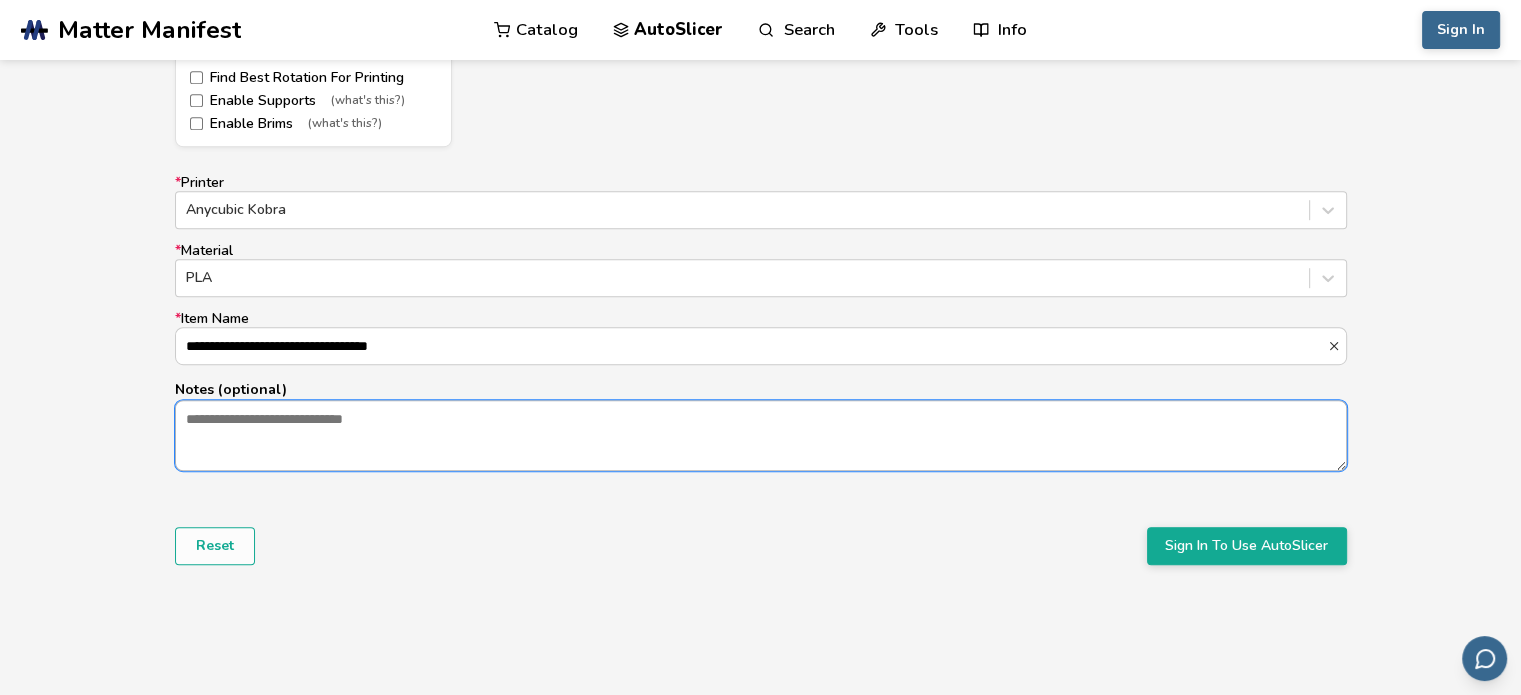 click on "Notes (optional)" at bounding box center [761, 435] 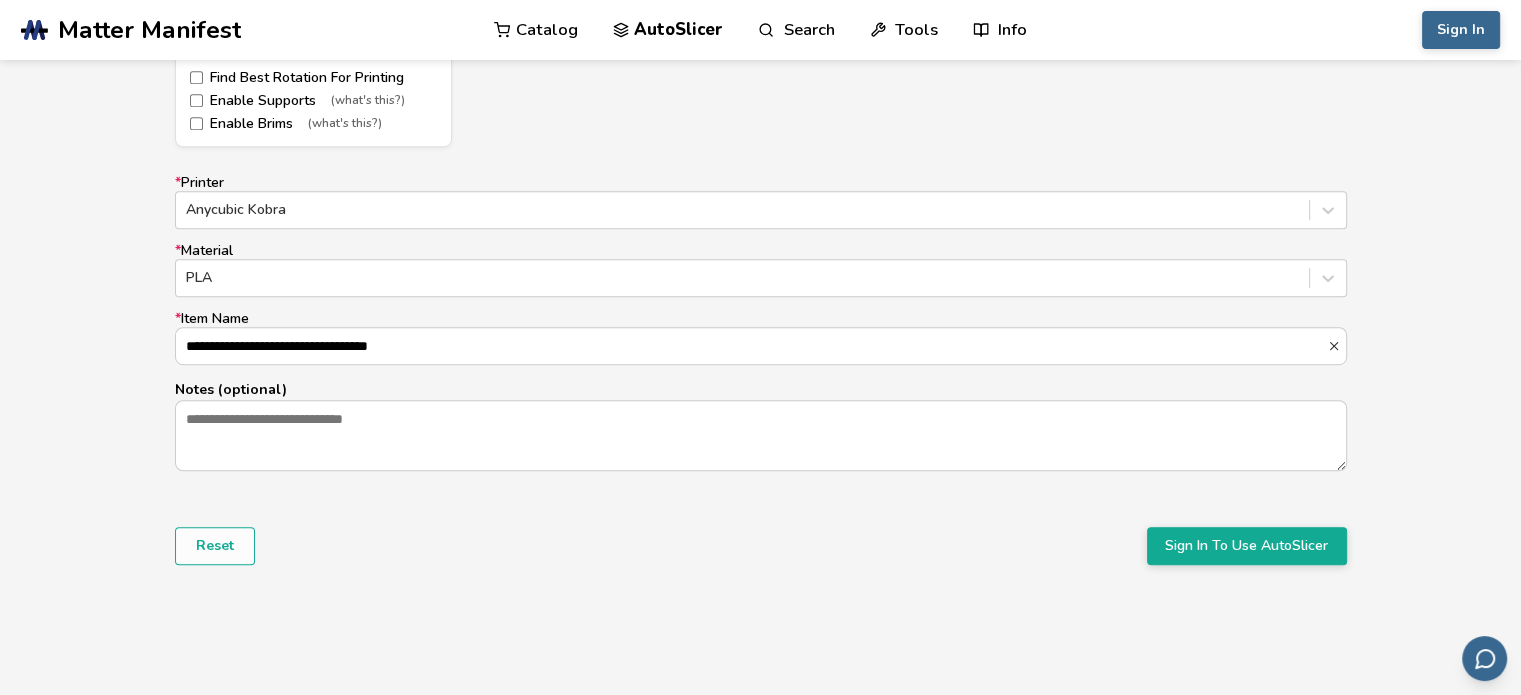 drag, startPoint x: 1157, startPoint y: 535, endPoint x: 1056, endPoint y: 555, distance: 102.96116 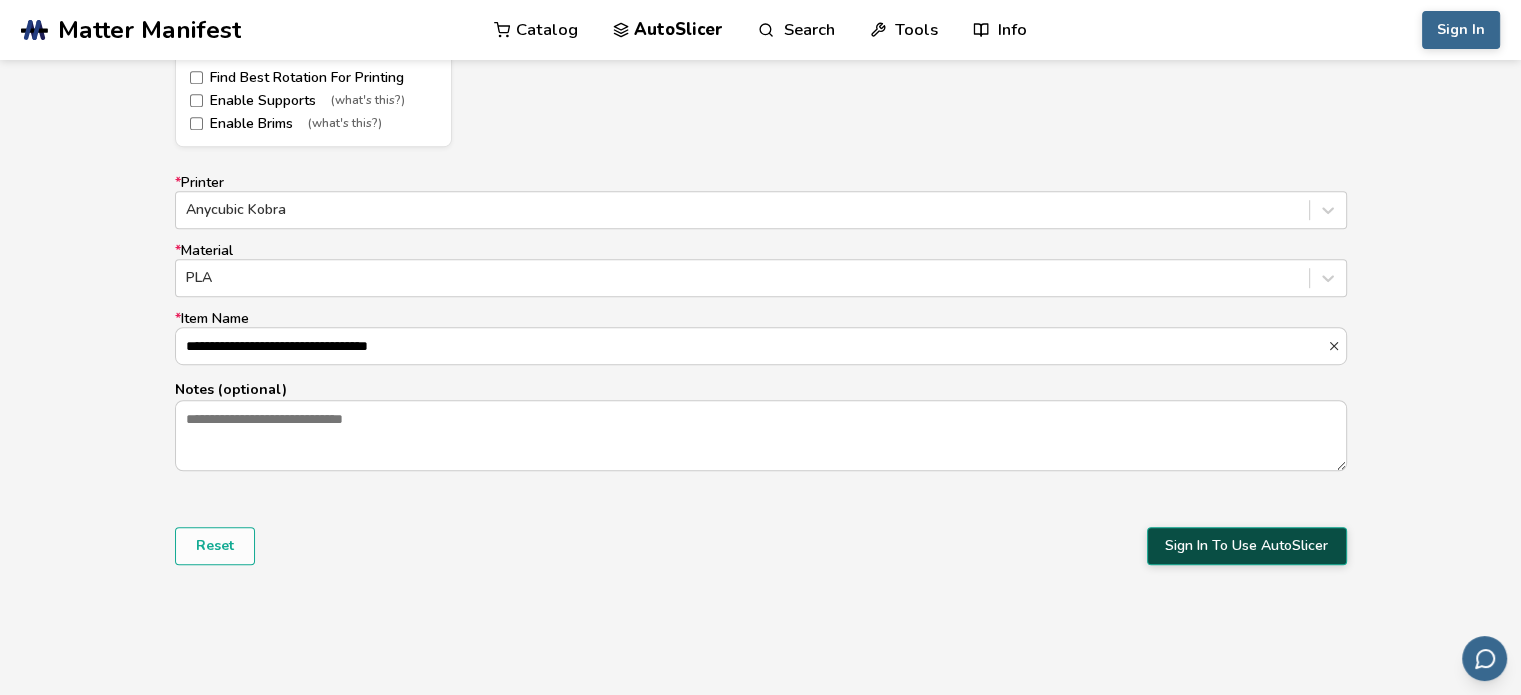 click on "Sign In To Use AutoSlicer" at bounding box center (1247, 546) 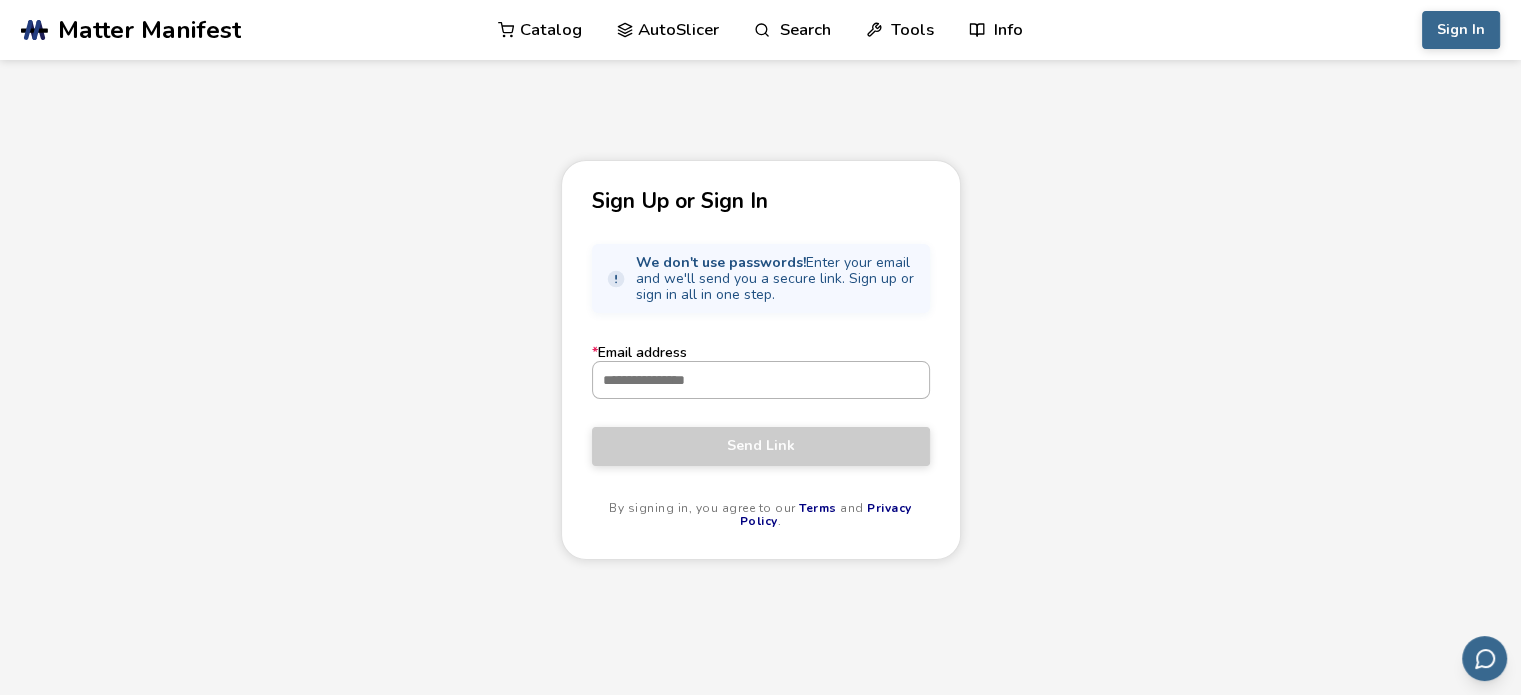 click on "* Email address" at bounding box center [761, 380] 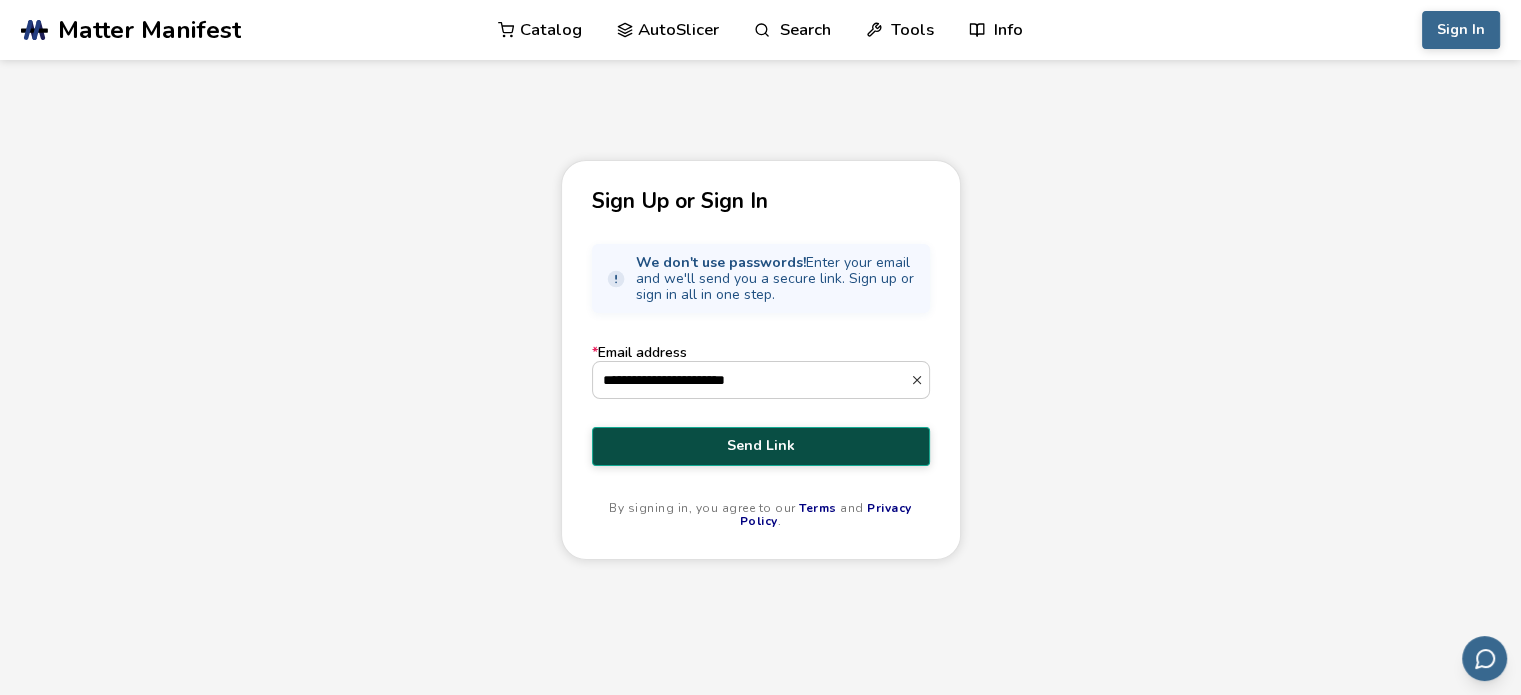click on "Send Link" at bounding box center (761, 446) 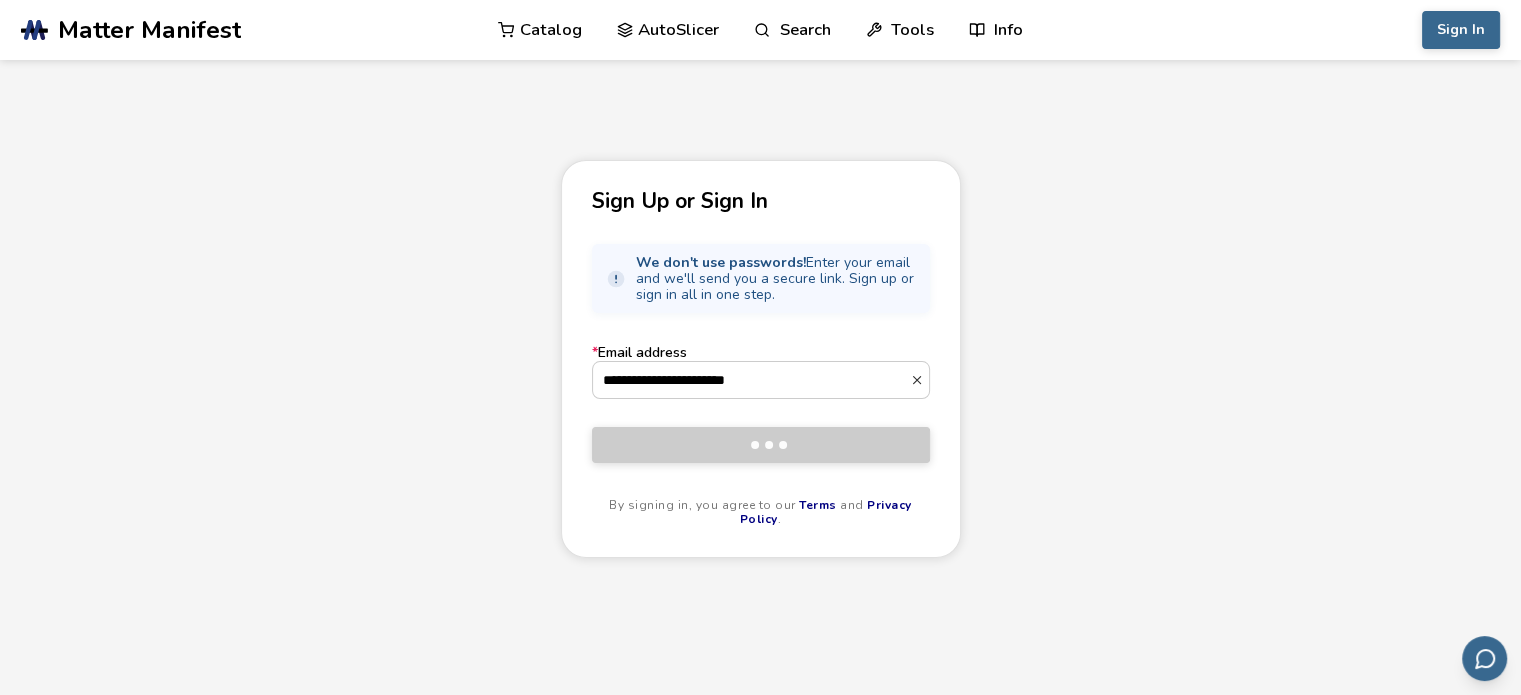 type 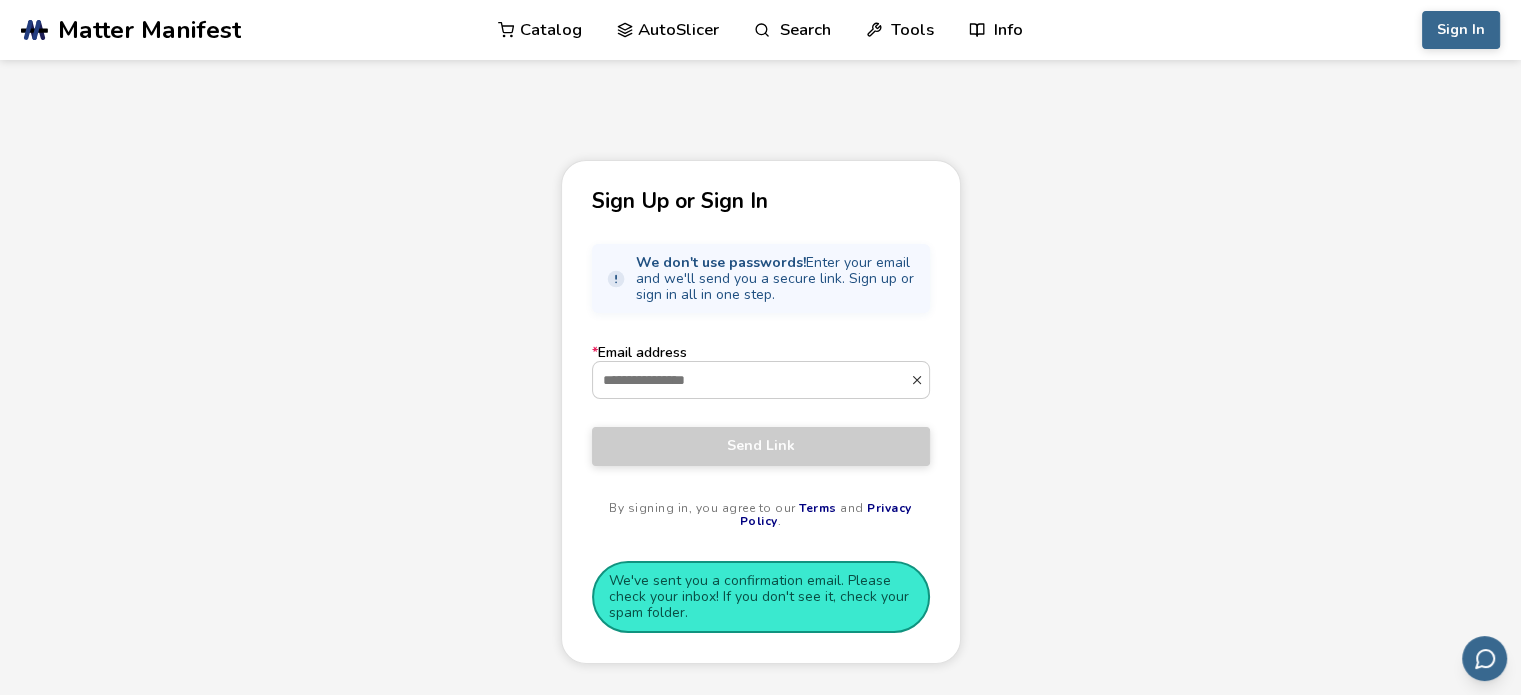 click on "Sign Up or Sign In We don't use passwords!  Enter your email and we'll send you a secure link. Sign up or sign in all in one step. * Email address Send Link By signing in, you agree to our   Terms   and   Privacy Policy . We've sent you a confirmation email. Please check your inbox! If you don't see it, check your spam folder." at bounding box center [761, 412] 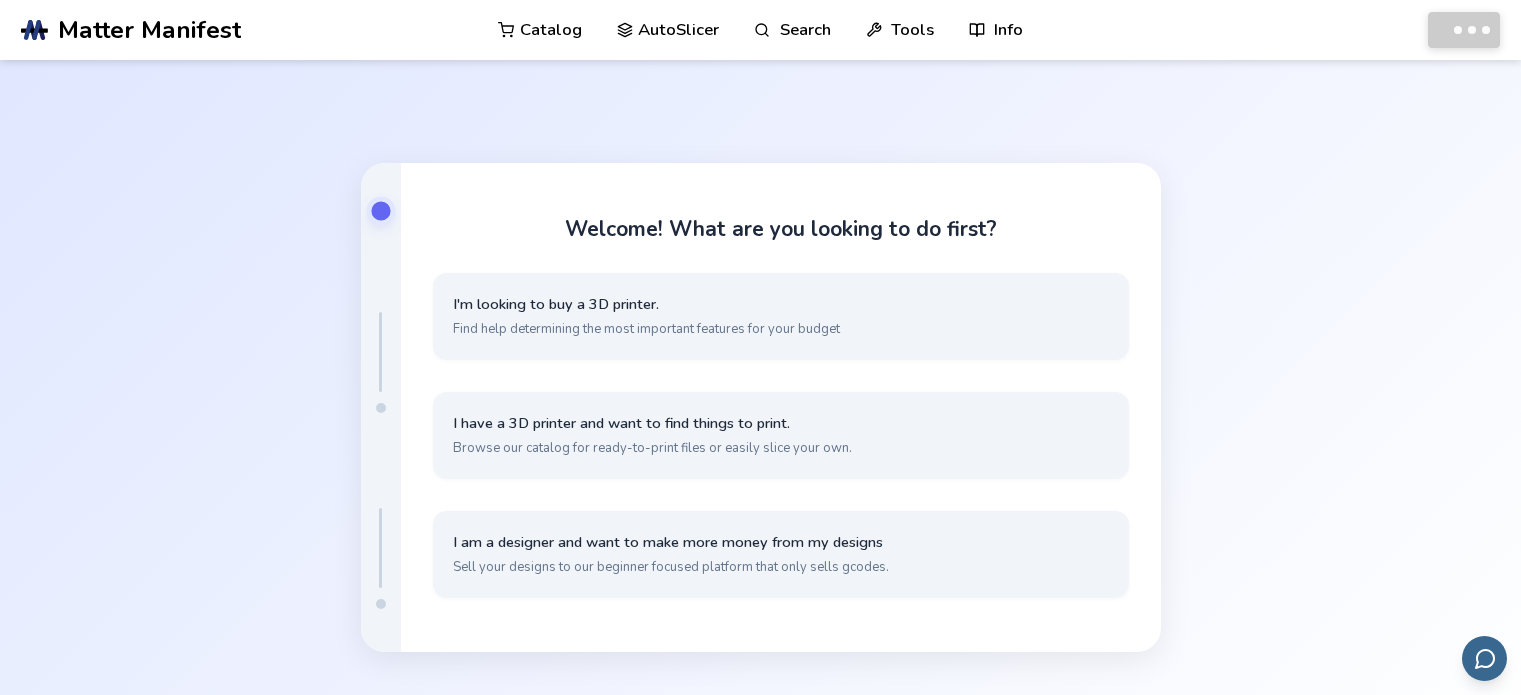 scroll, scrollTop: 0, scrollLeft: 0, axis: both 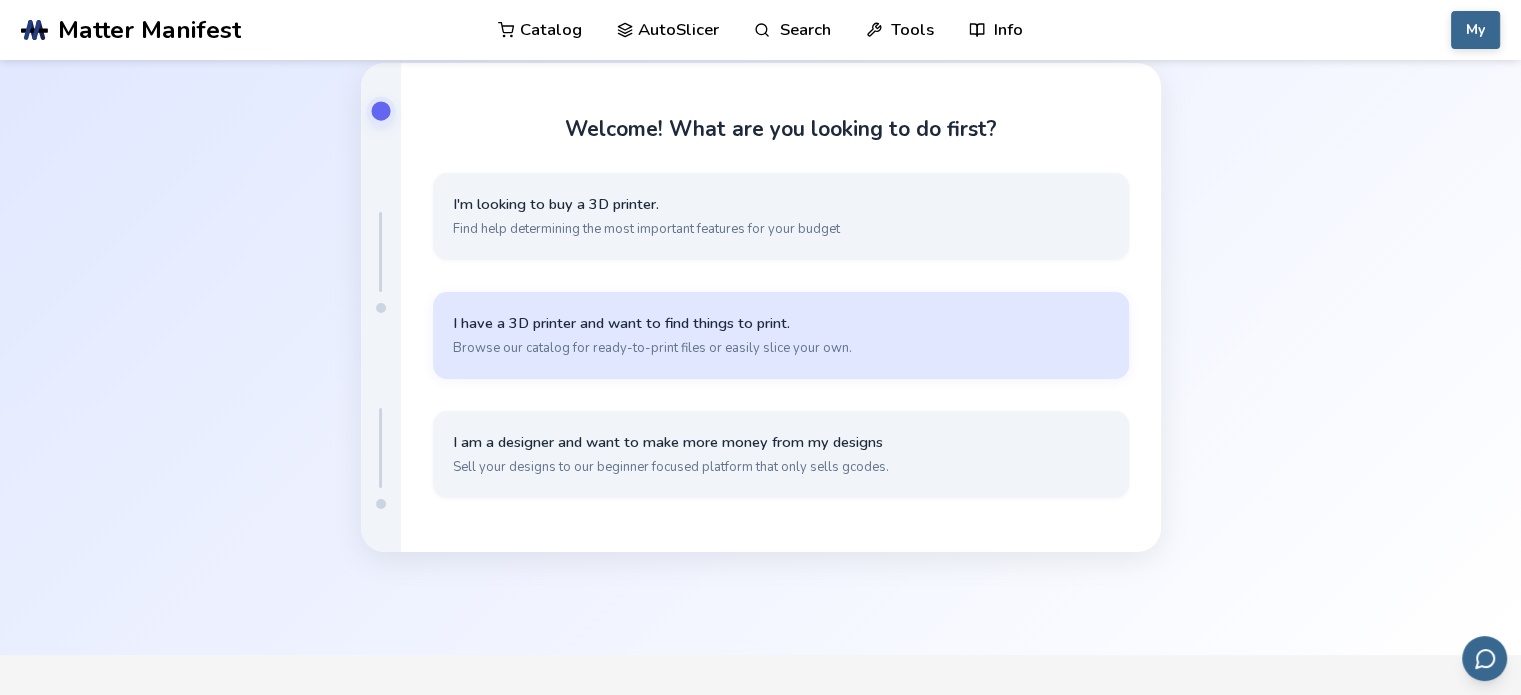 click on "I have a 3D printer and want to find things to print." at bounding box center [781, 323] 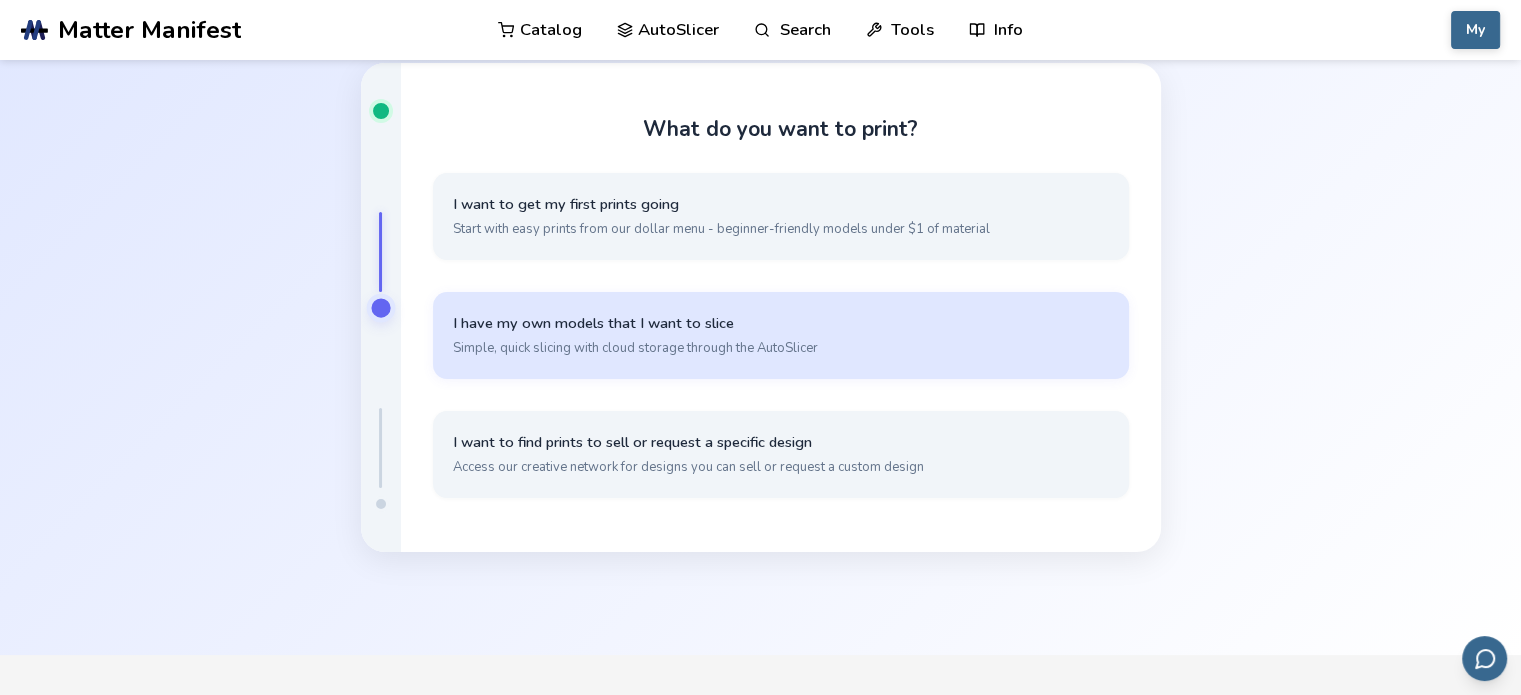 click on "Simple, quick slicing with cloud storage through the AutoSlicer" at bounding box center [781, 348] 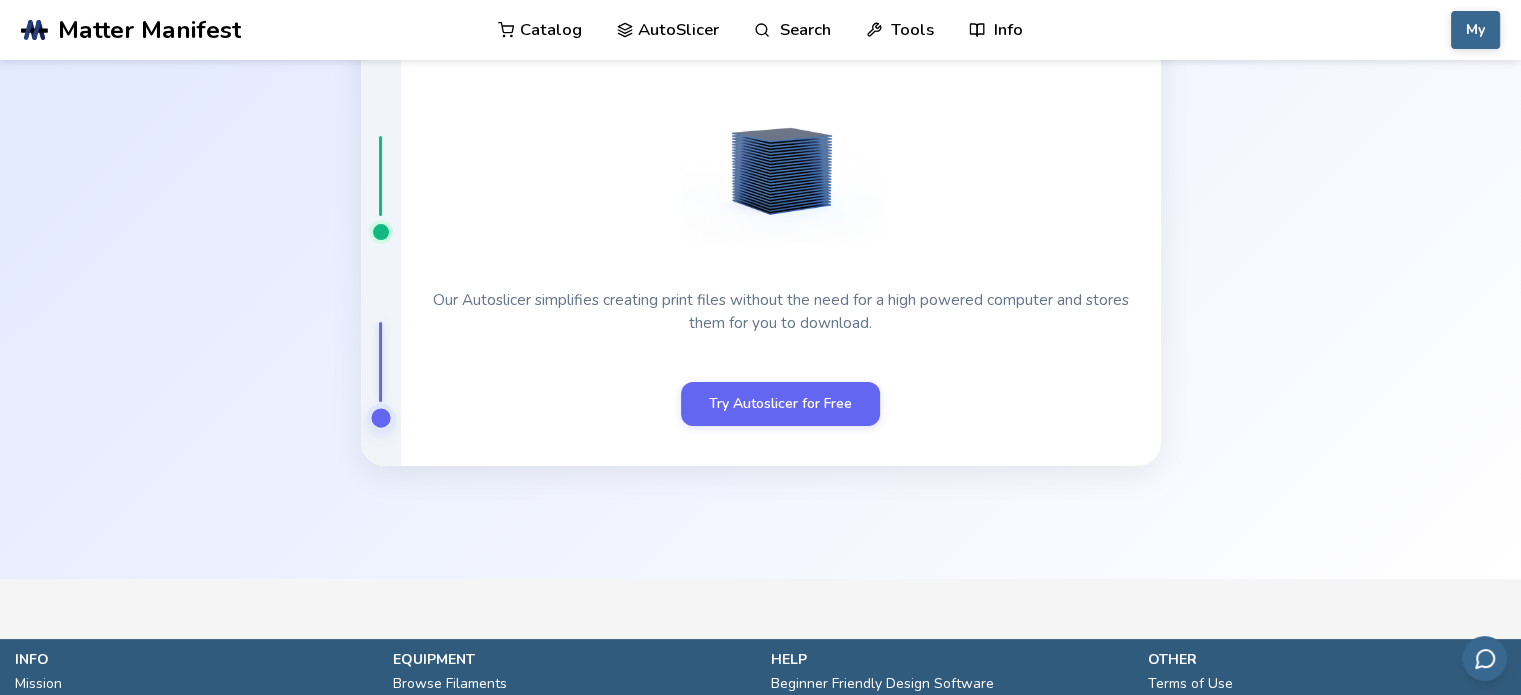 click on "Convert your 3D Models to Print files (.gcode) Our Autoslicer simplifies creating print files without the need for a high powered computer and stores them for you to download. Try Autoslicer for Free" at bounding box center [781, 232] 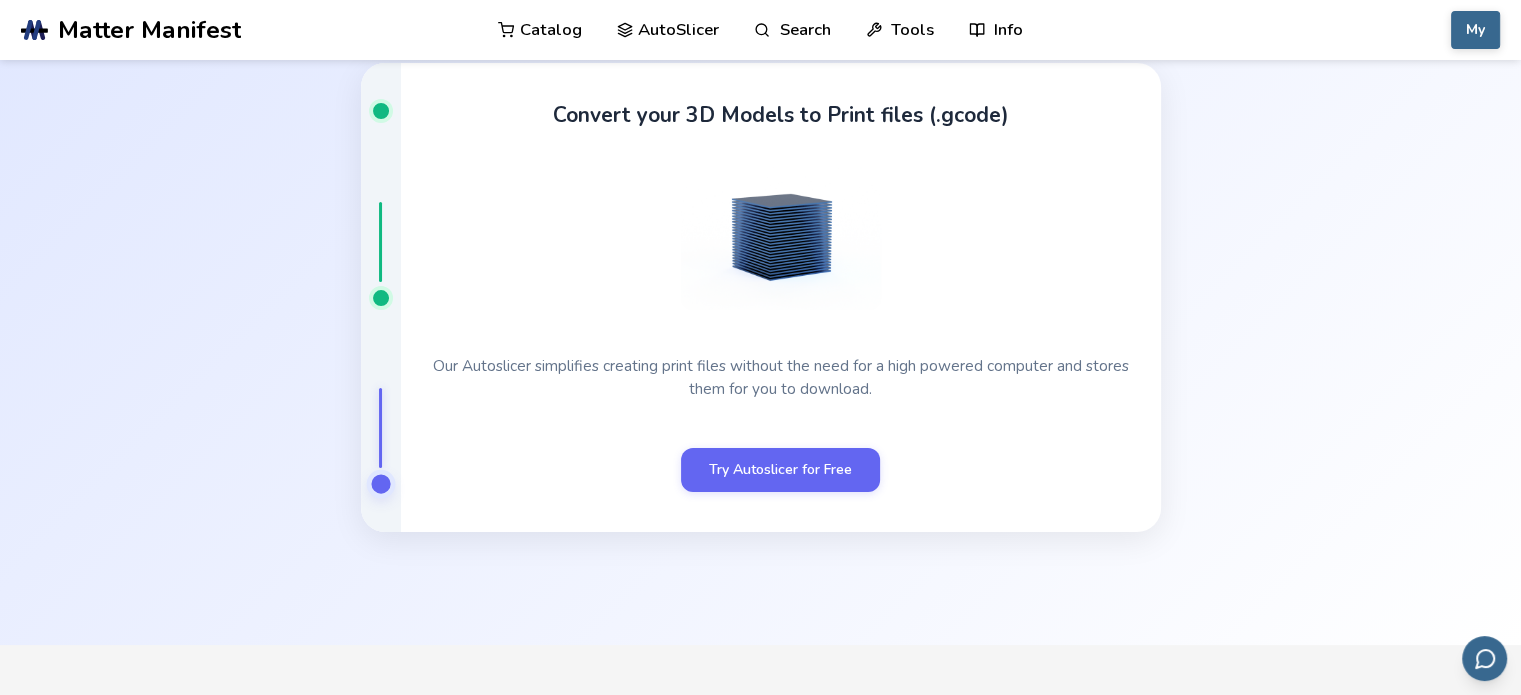 click on "Convert your 3D Models to Print files (.gcode) Our Autoslicer simplifies creating print files without the need for a high powered computer and stores them for you to download. Try Autoslicer for Free" at bounding box center [781, 298] 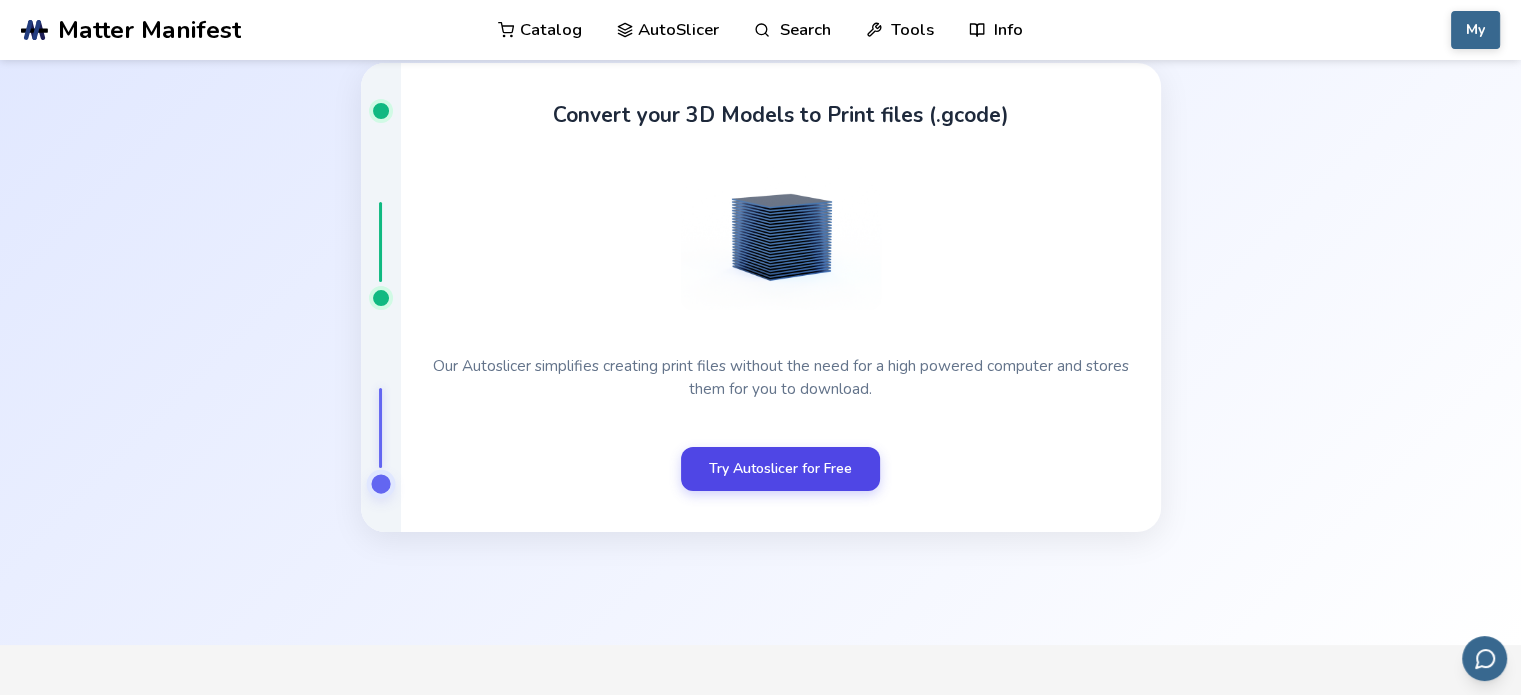 click on "Try Autoslicer for Free" at bounding box center [780, 469] 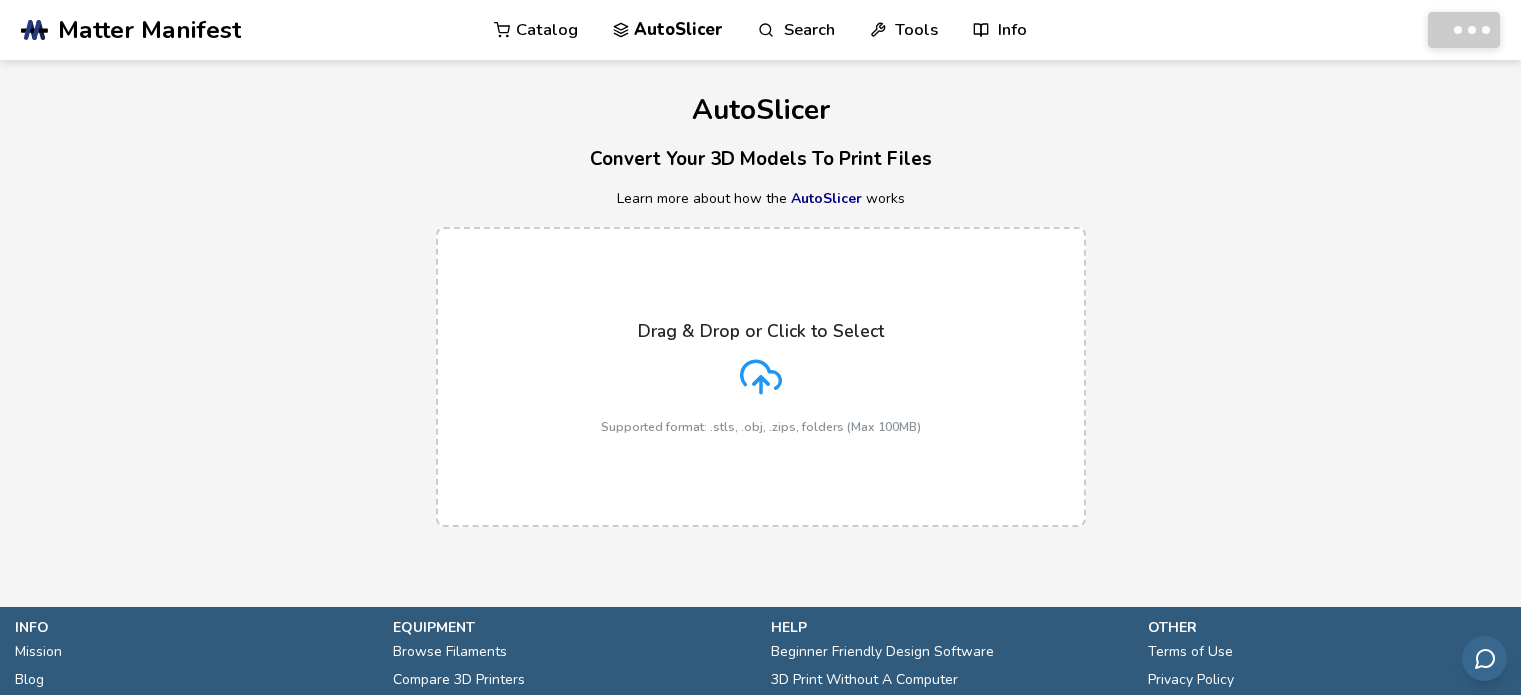 scroll, scrollTop: 0, scrollLeft: 0, axis: both 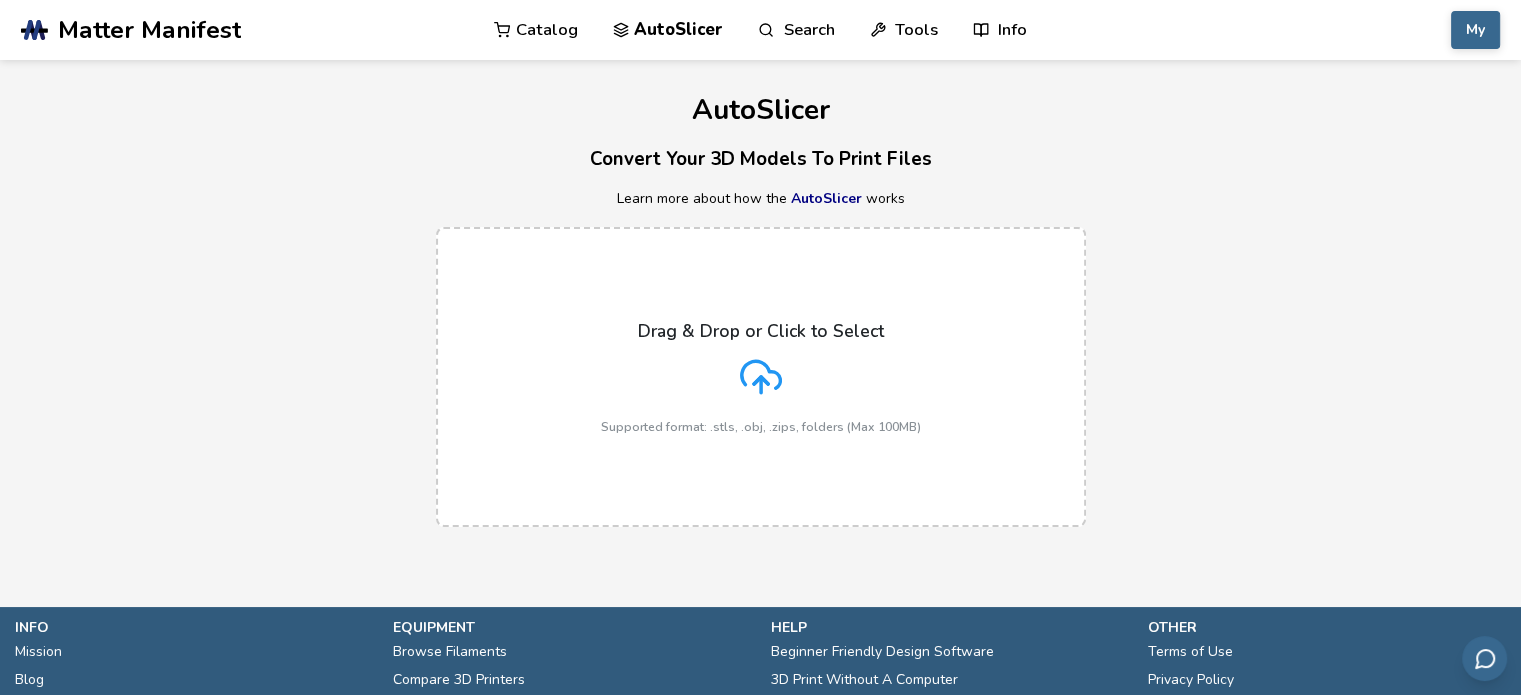 click on "Drag & Drop or Click to Select Supported format: .stls, .obj, .zips, folders (Max 100MB)" at bounding box center [761, 377] 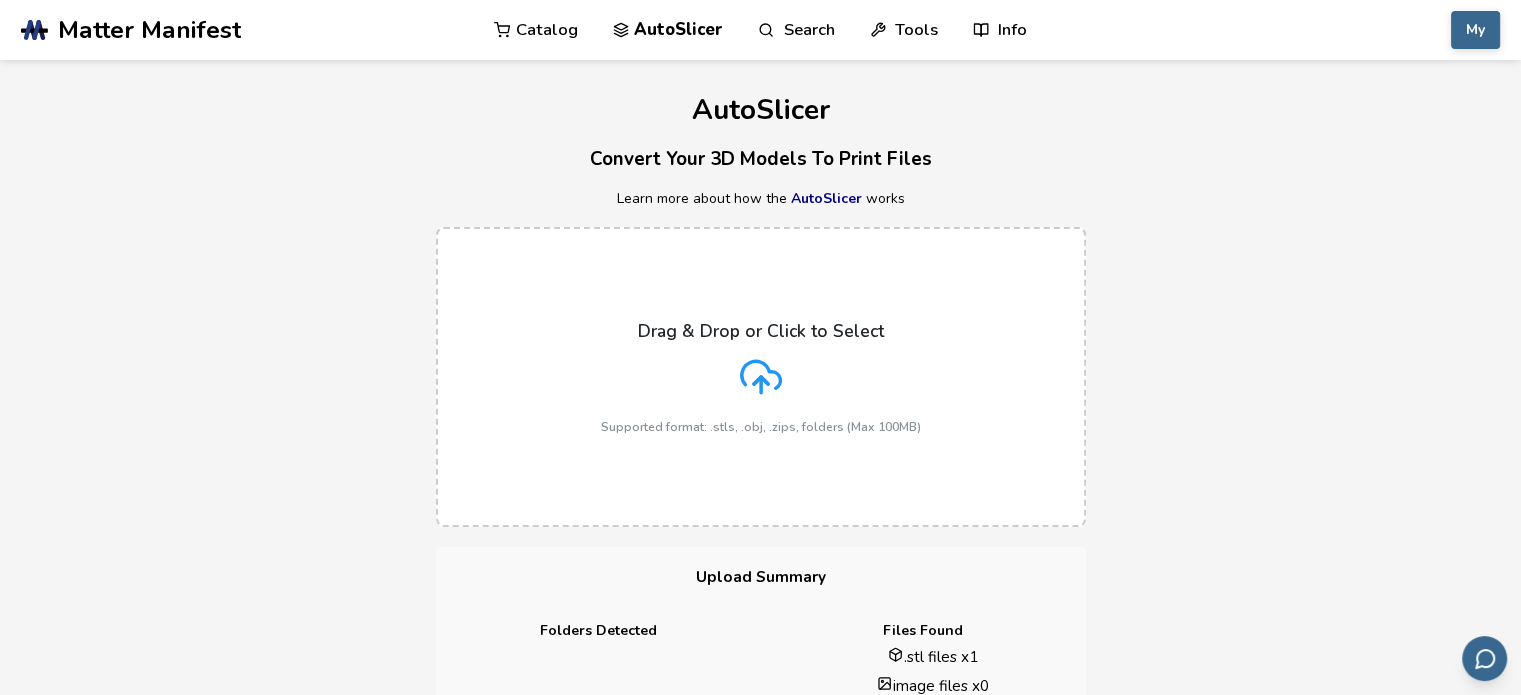 click on "Drag & Drop or Click to Select Supported format: .stls, .obj, .zips, folders (Max 100MB)" at bounding box center [760, 377] 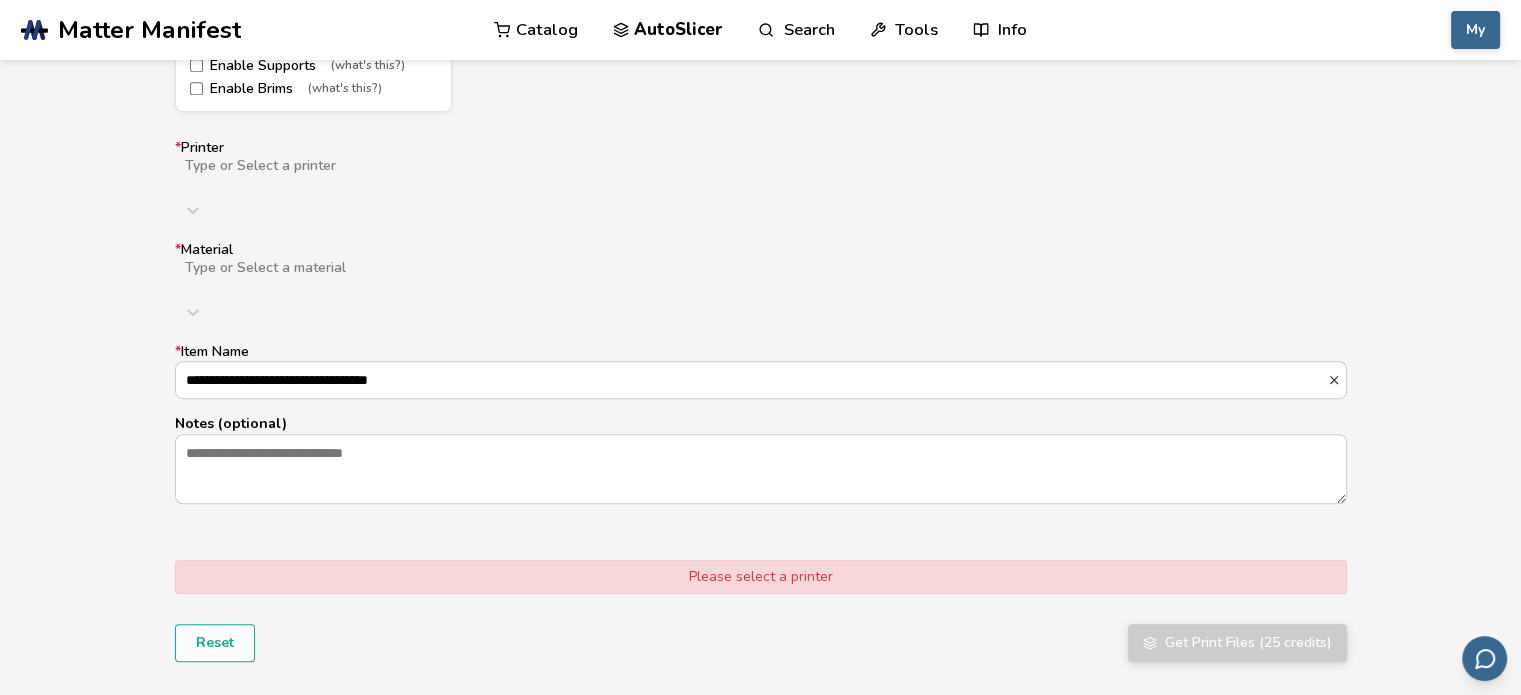 scroll, scrollTop: 1200, scrollLeft: 0, axis: vertical 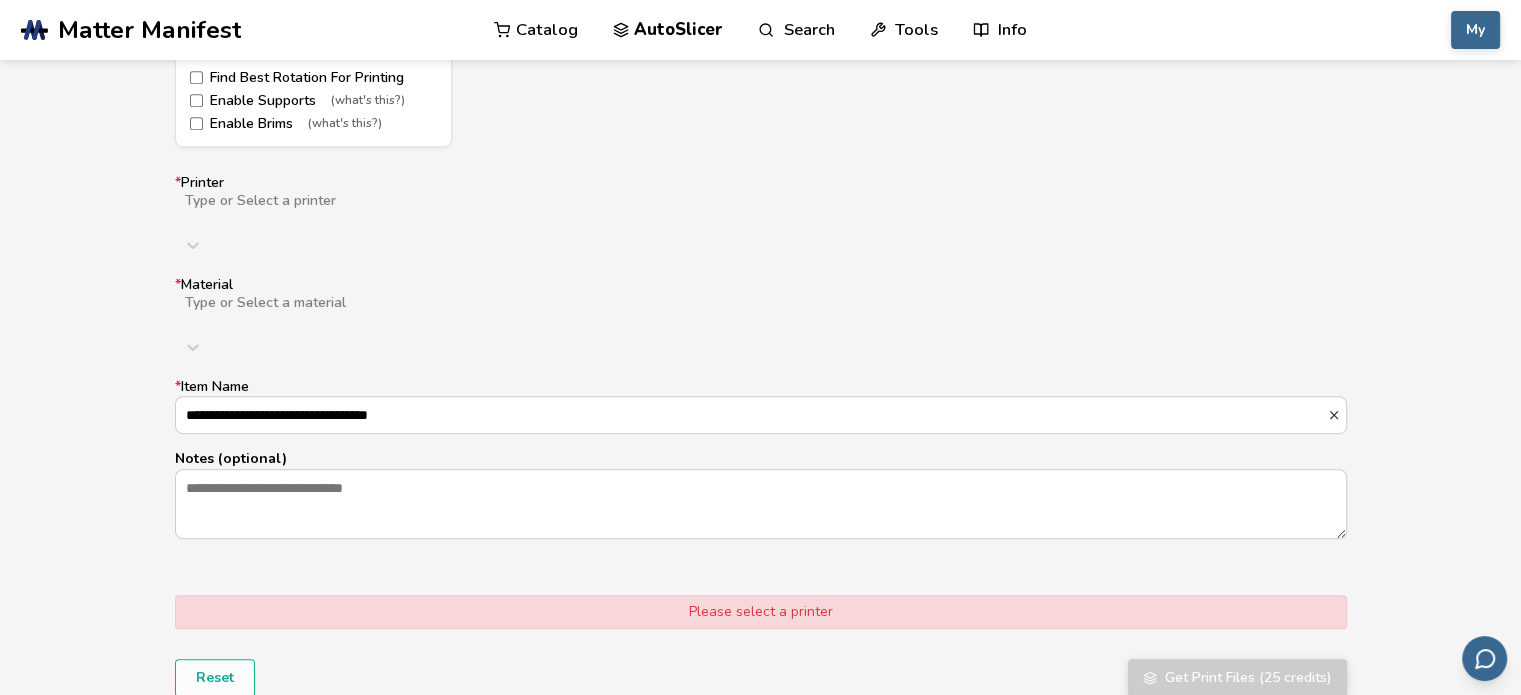 click at bounding box center [501, 217] 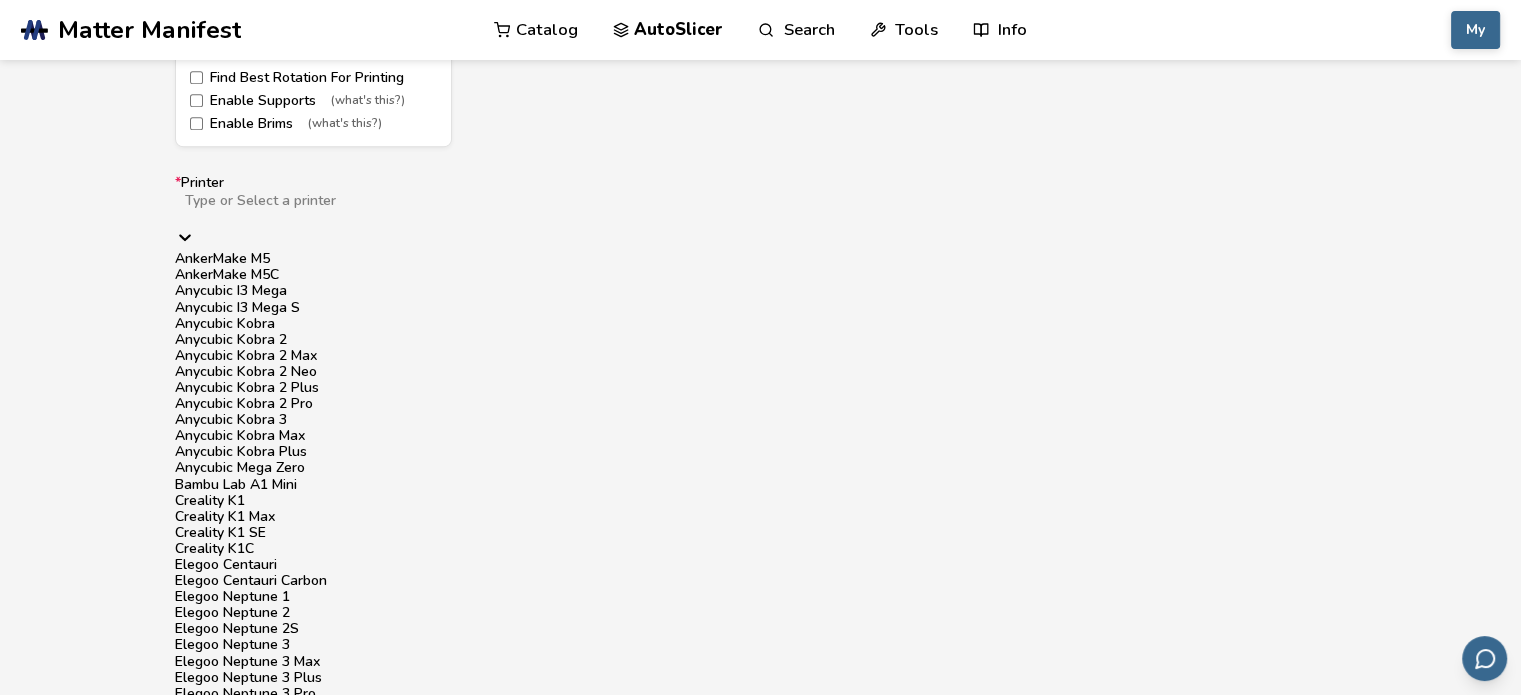 click on "Anycubic Kobra" at bounding box center [761, 324] 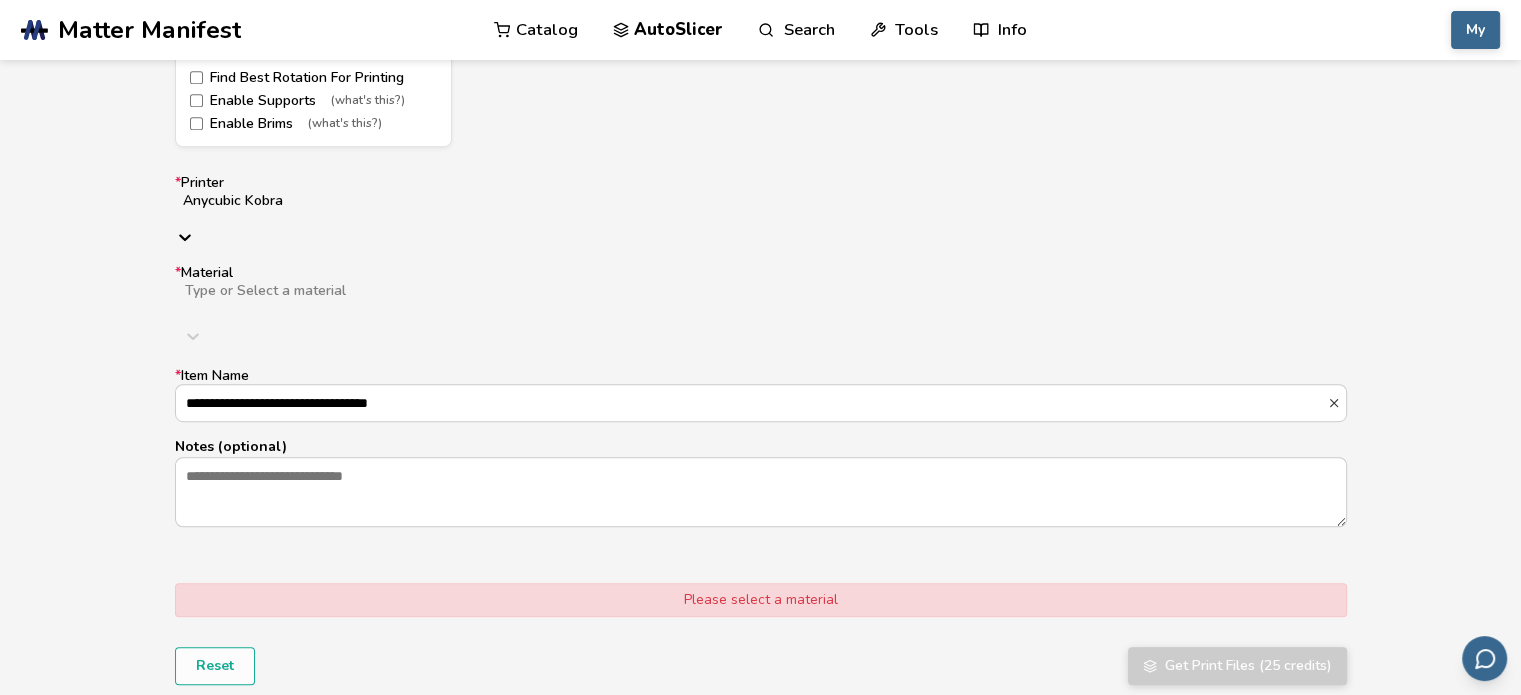 click on "Type or Select a material" at bounding box center (761, 317) 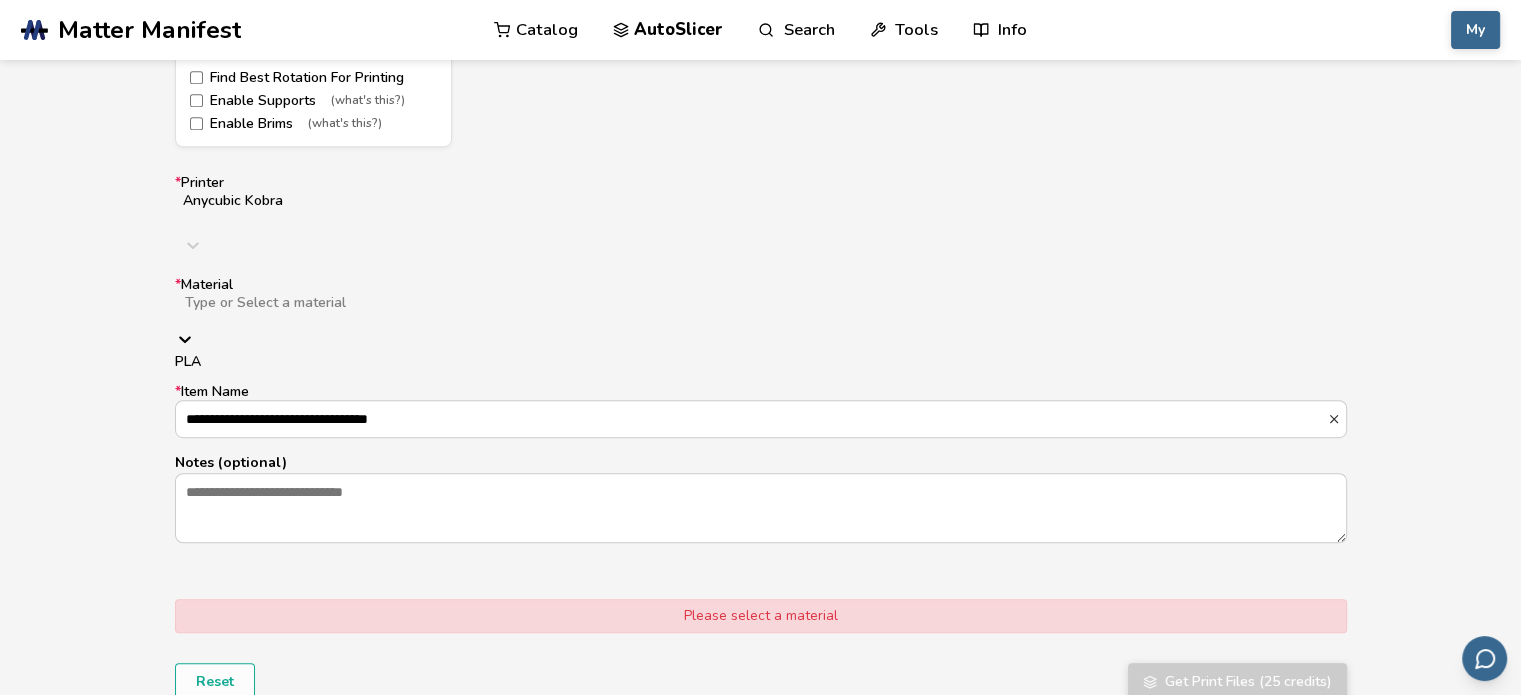 click on "PLA" at bounding box center [761, 362] 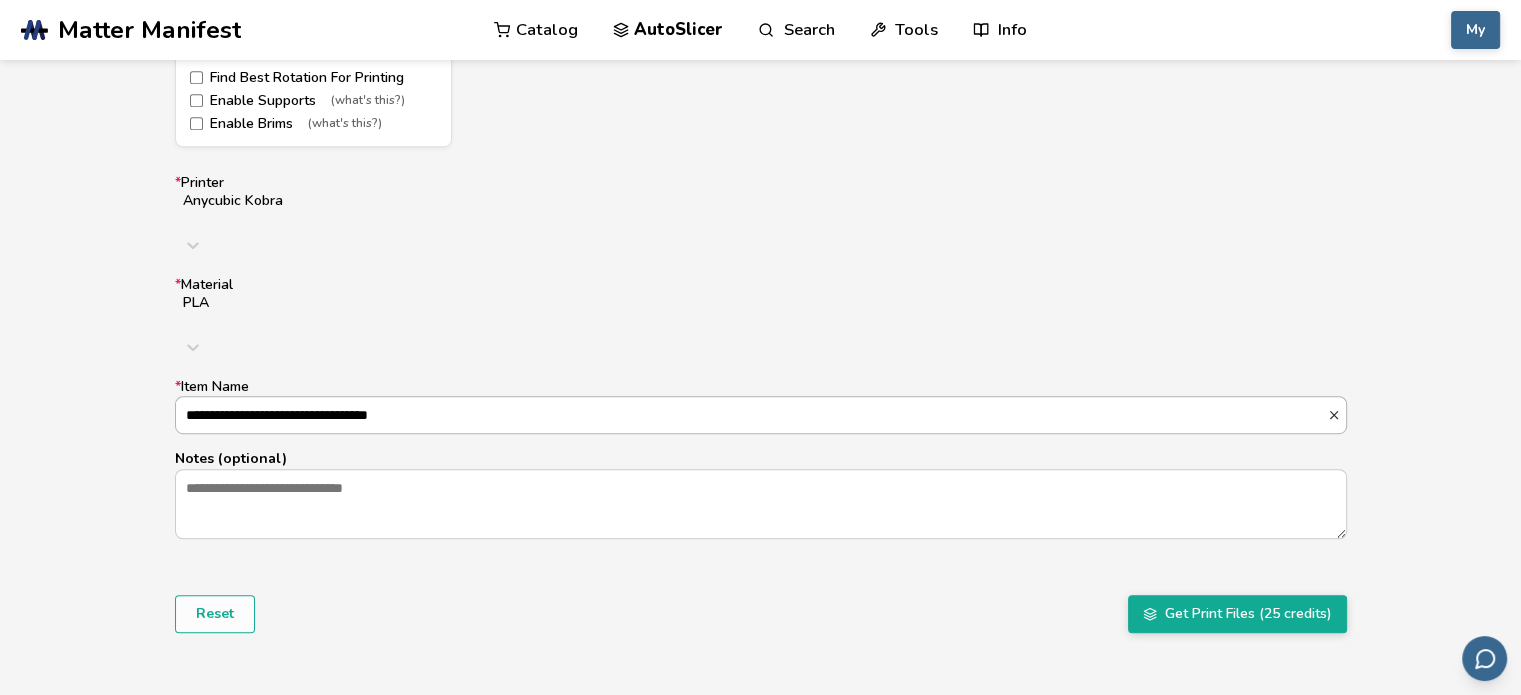 click on "**********" at bounding box center [751, 415] 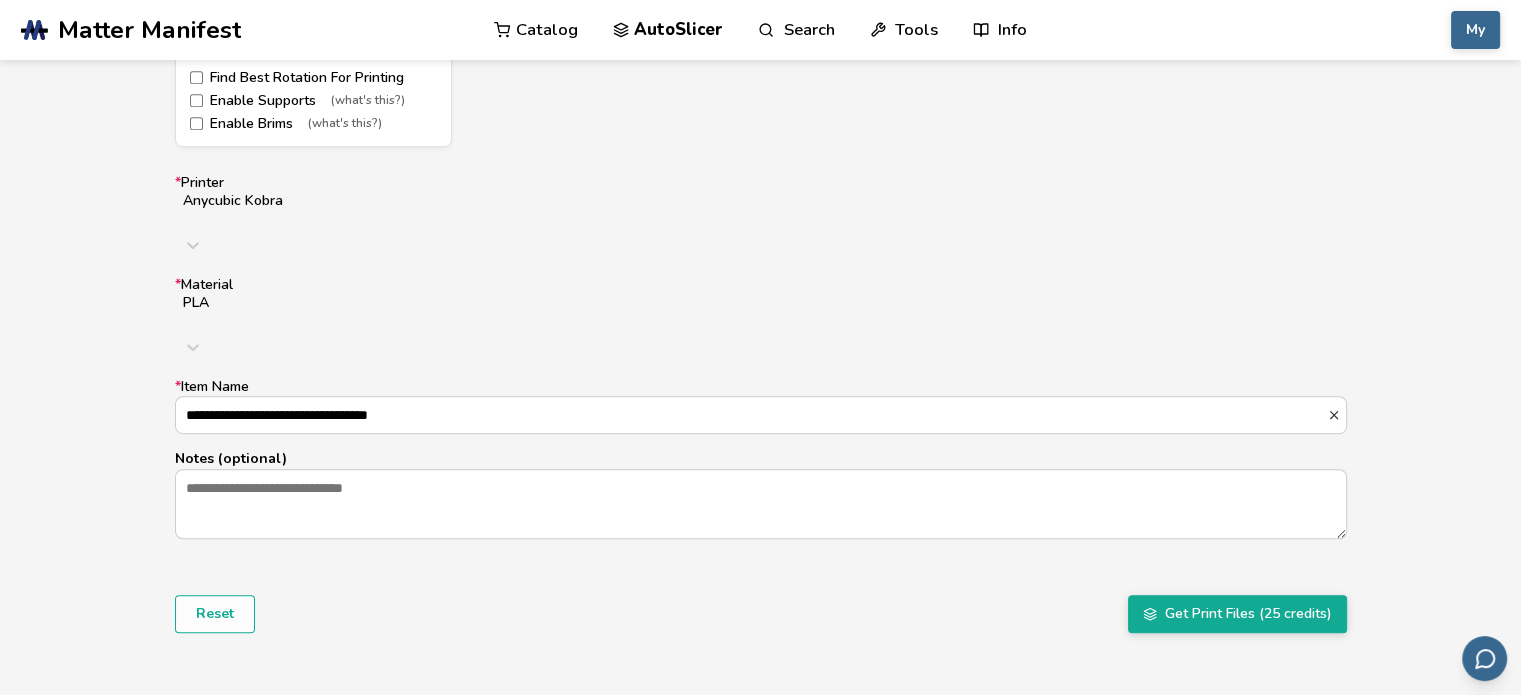 drag, startPoint x: 577, startPoint y: 535, endPoint x: 772, endPoint y: 520, distance: 195.57607 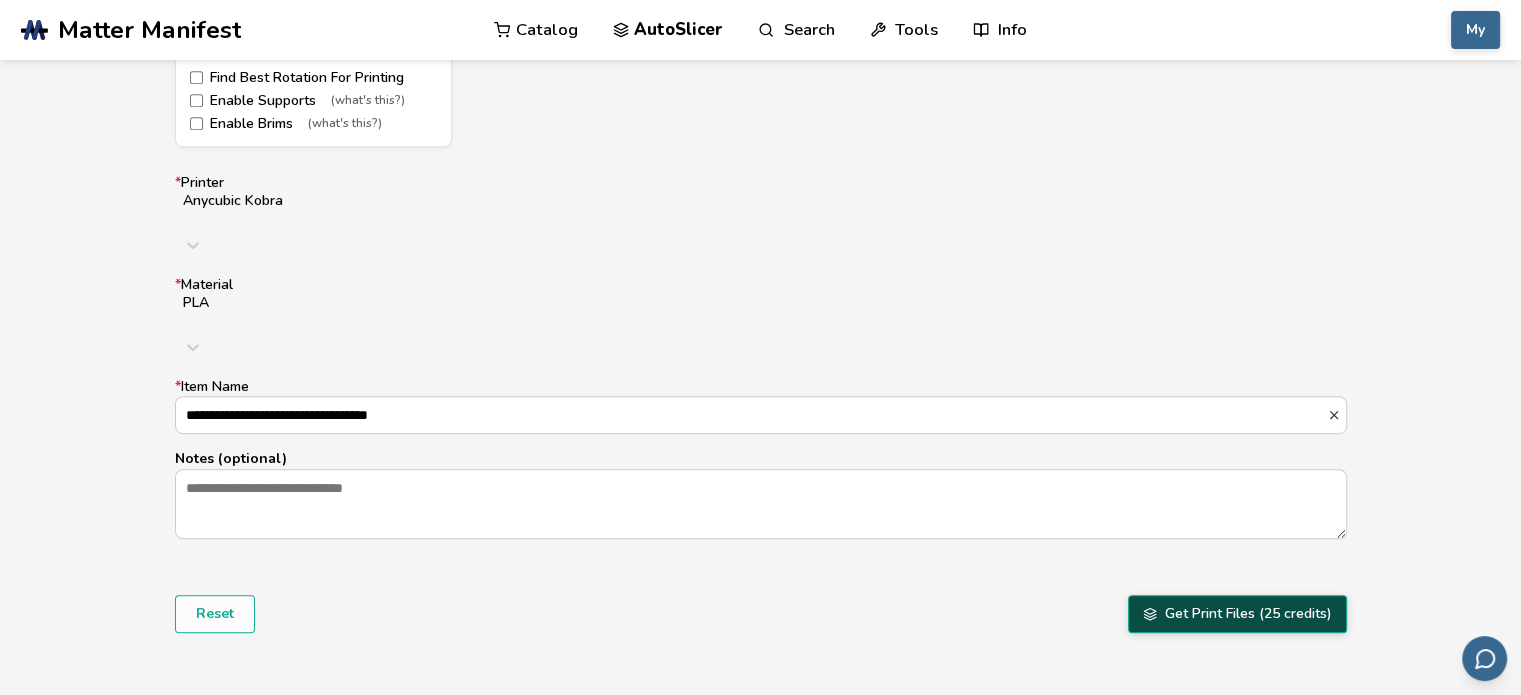 click on "Get Print Files (25 credits)" at bounding box center [1237, 614] 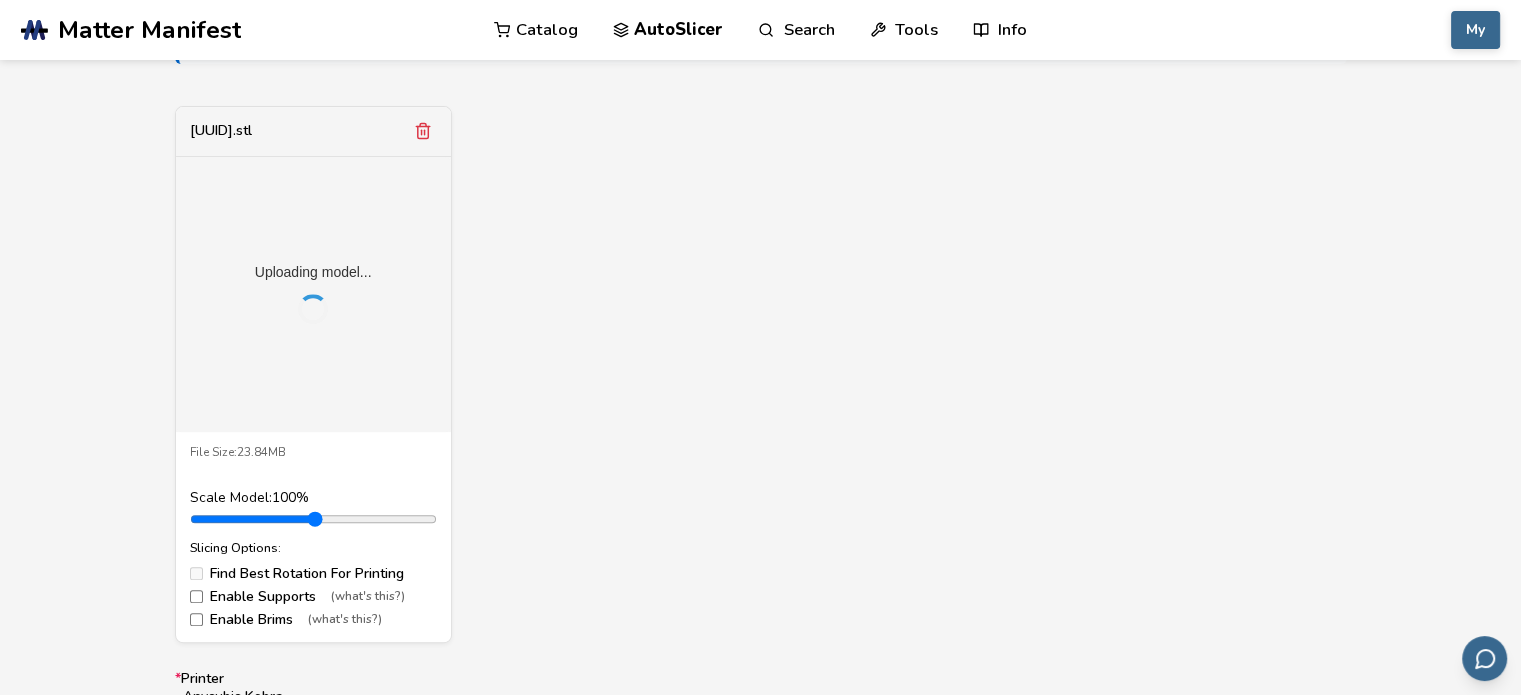 scroll, scrollTop: 700, scrollLeft: 0, axis: vertical 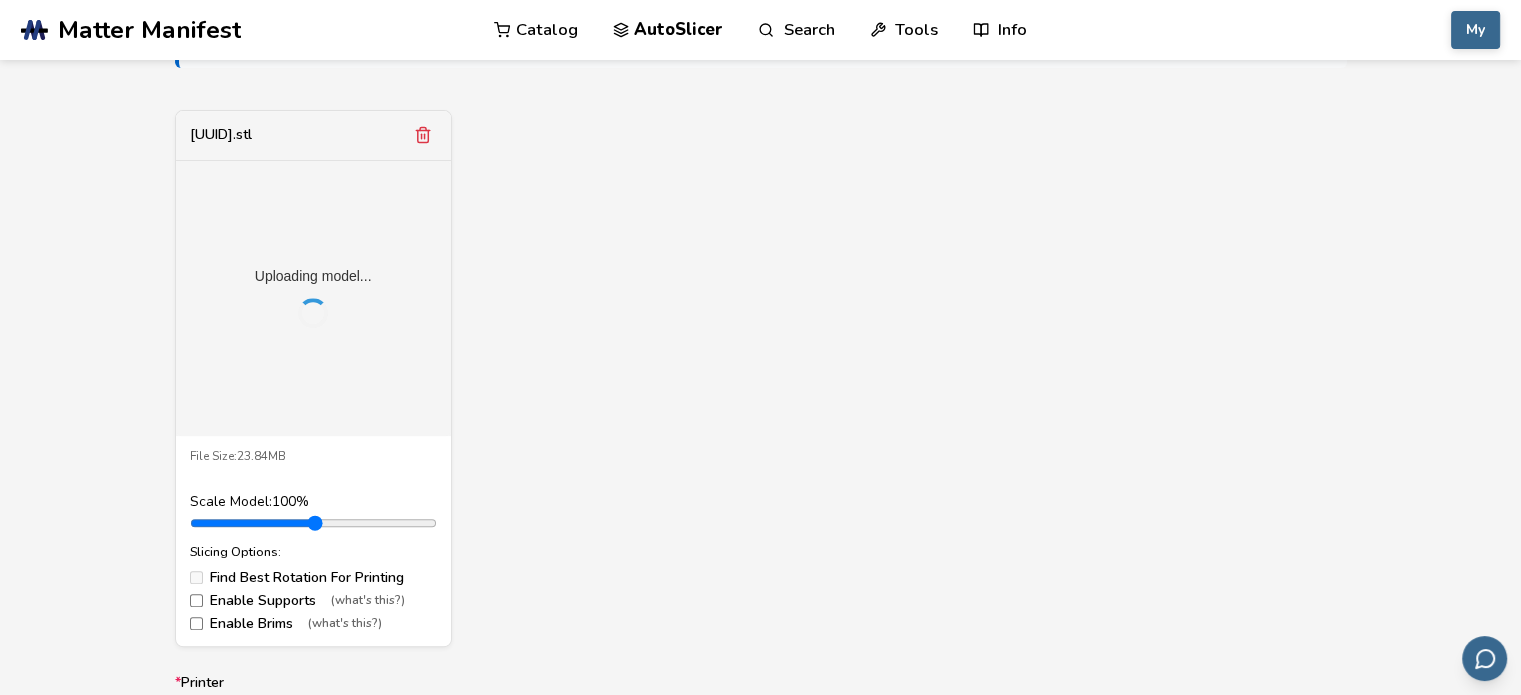 click on "21742dfd-620c-47f0-b09b-188163d89bcc.stl
Uploading model...
File Size:  23.84MB Scale Model:  100 % Slicing Options: Find Best Rotation For Printing Enable Supports (what's this?) Enable Brims (what's this?)" at bounding box center (761, 378) 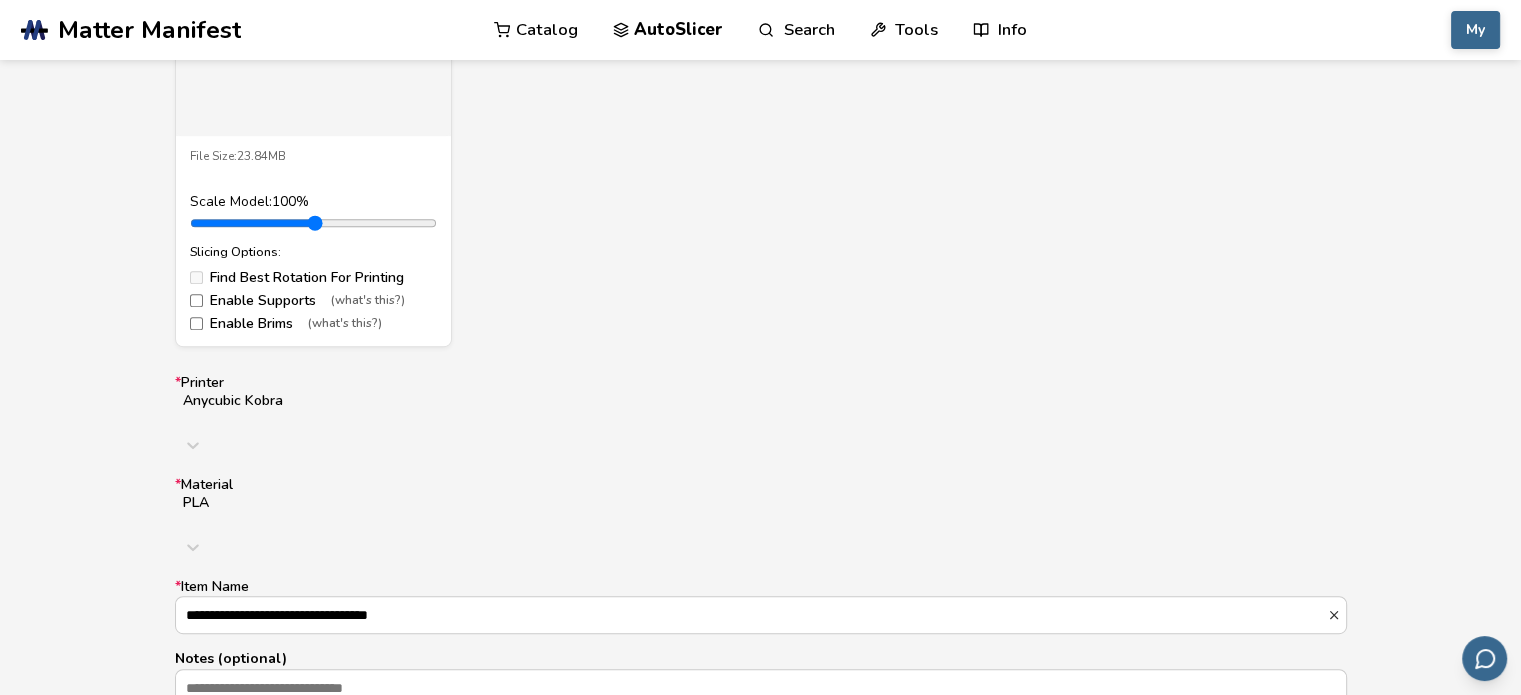 scroll, scrollTop: 1400, scrollLeft: 0, axis: vertical 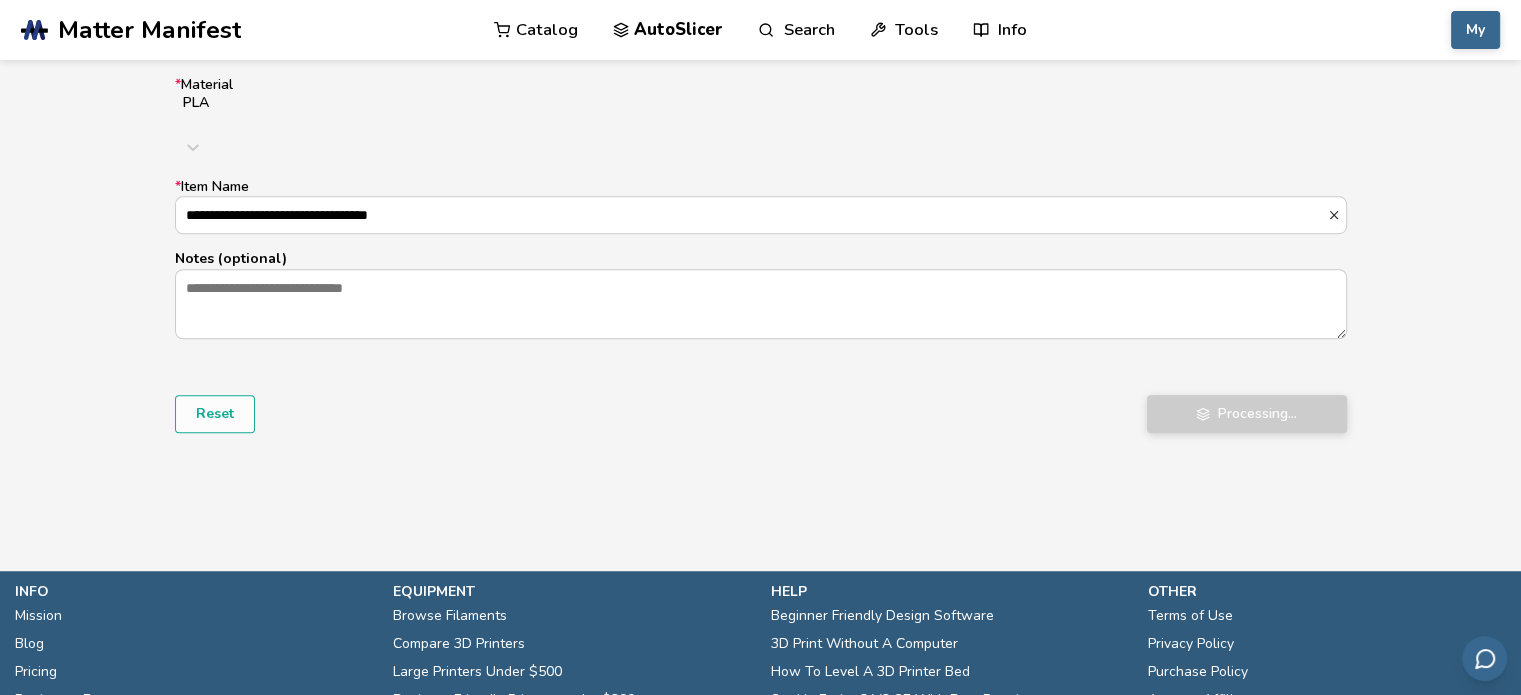 drag, startPoint x: 956, startPoint y: 382, endPoint x: 967, endPoint y: 374, distance: 13.601471 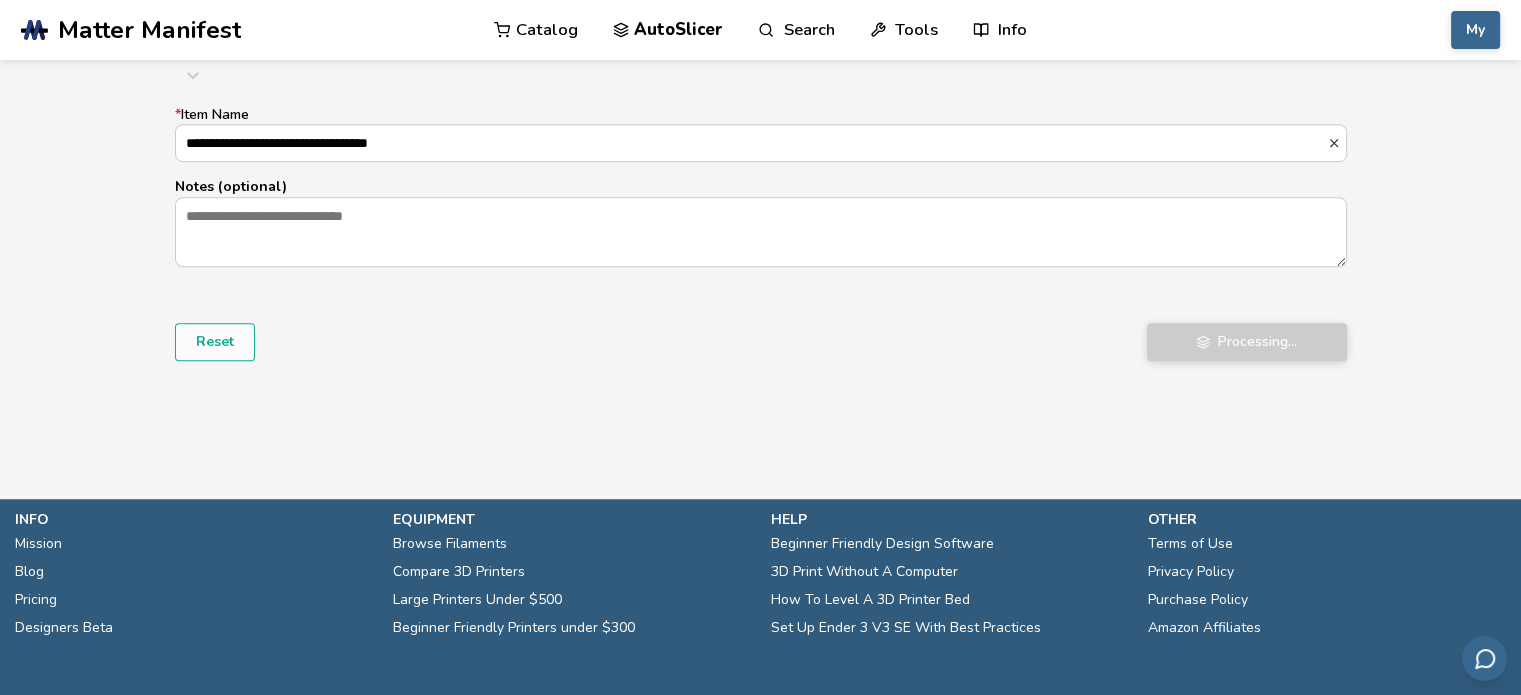 scroll, scrollTop: 1480, scrollLeft: 0, axis: vertical 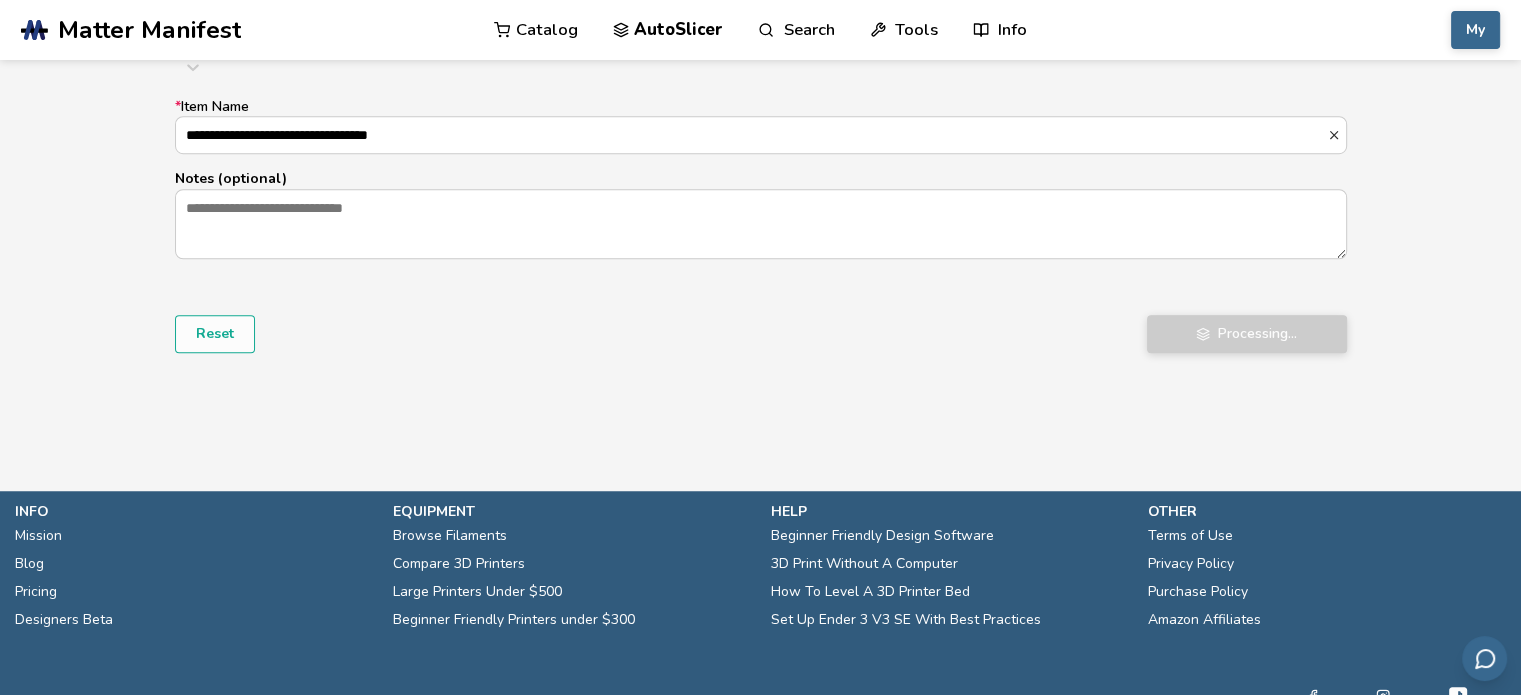 click on "**********" at bounding box center [760, -166] 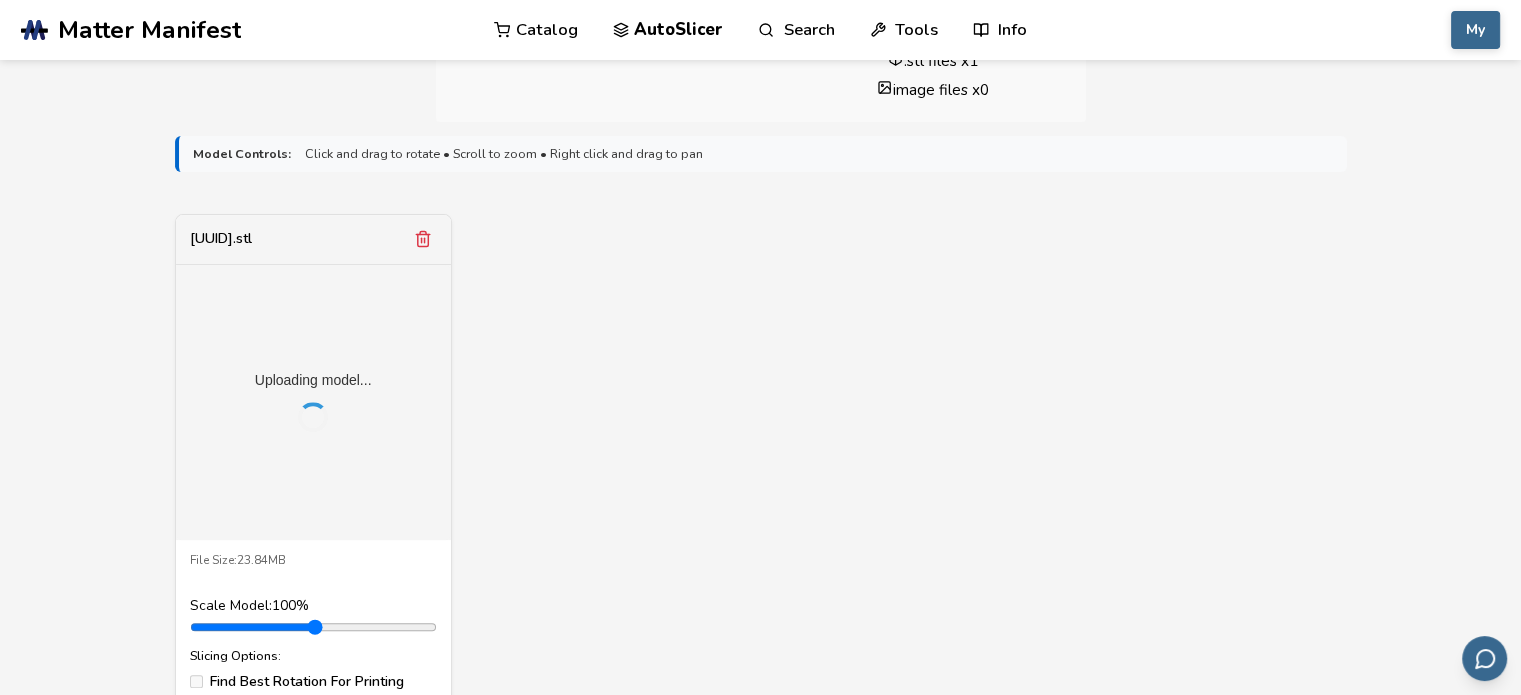 scroll, scrollTop: 580, scrollLeft: 0, axis: vertical 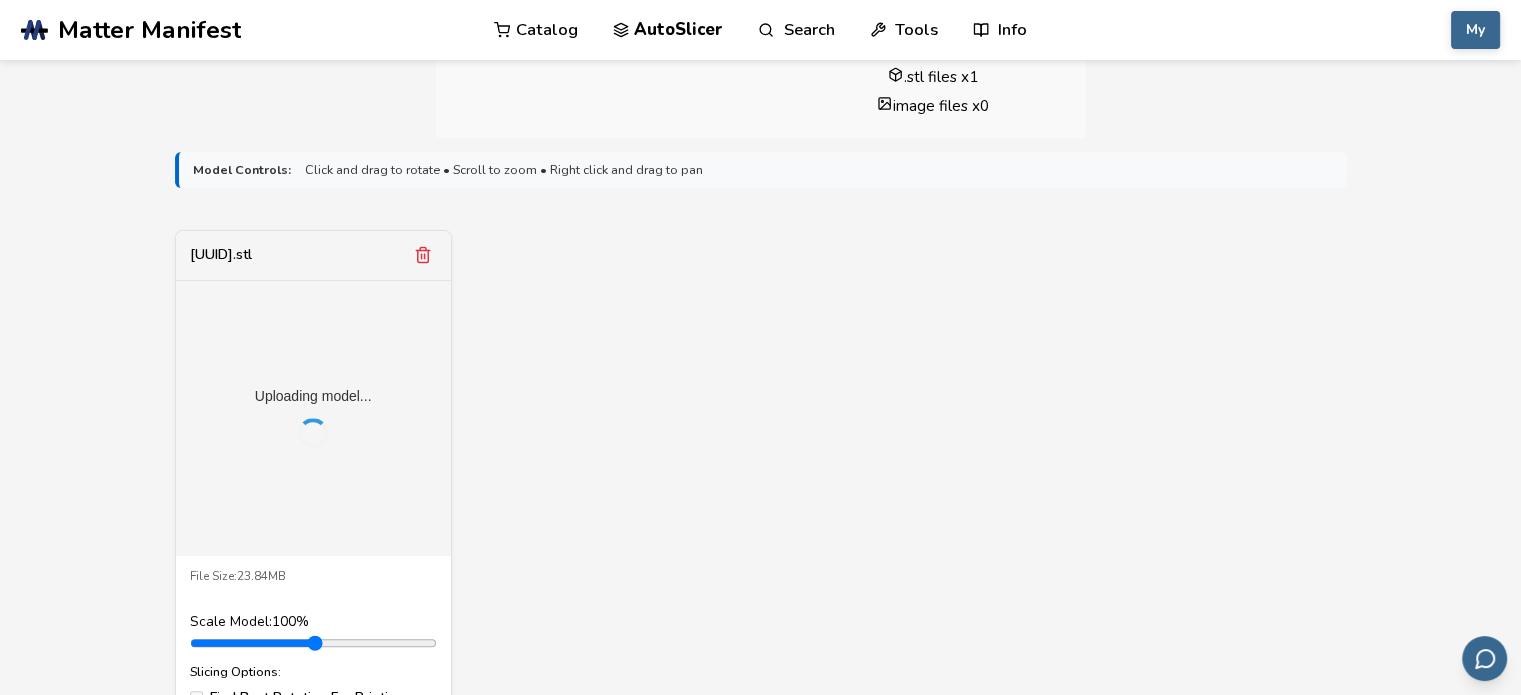 click on "21742dfd-620c-47f0-b09b-188163d89bcc.stl
Uploading model...
File Size:  23.84MB Scale Model:  100 % Slicing Options: Find Best Rotation For Printing Enable Supports (what's this?) Enable Brims (what's this?)" at bounding box center (761, 498) 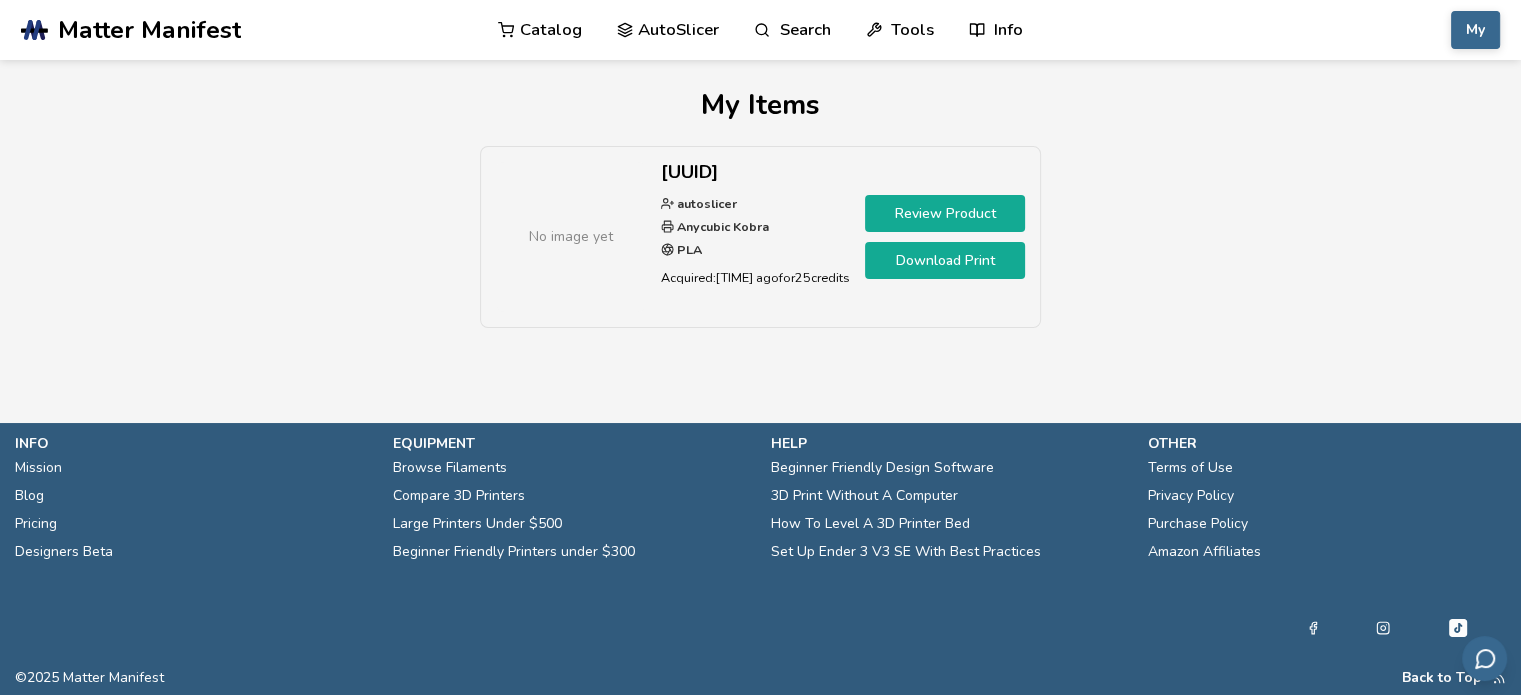 scroll, scrollTop: 0, scrollLeft: 0, axis: both 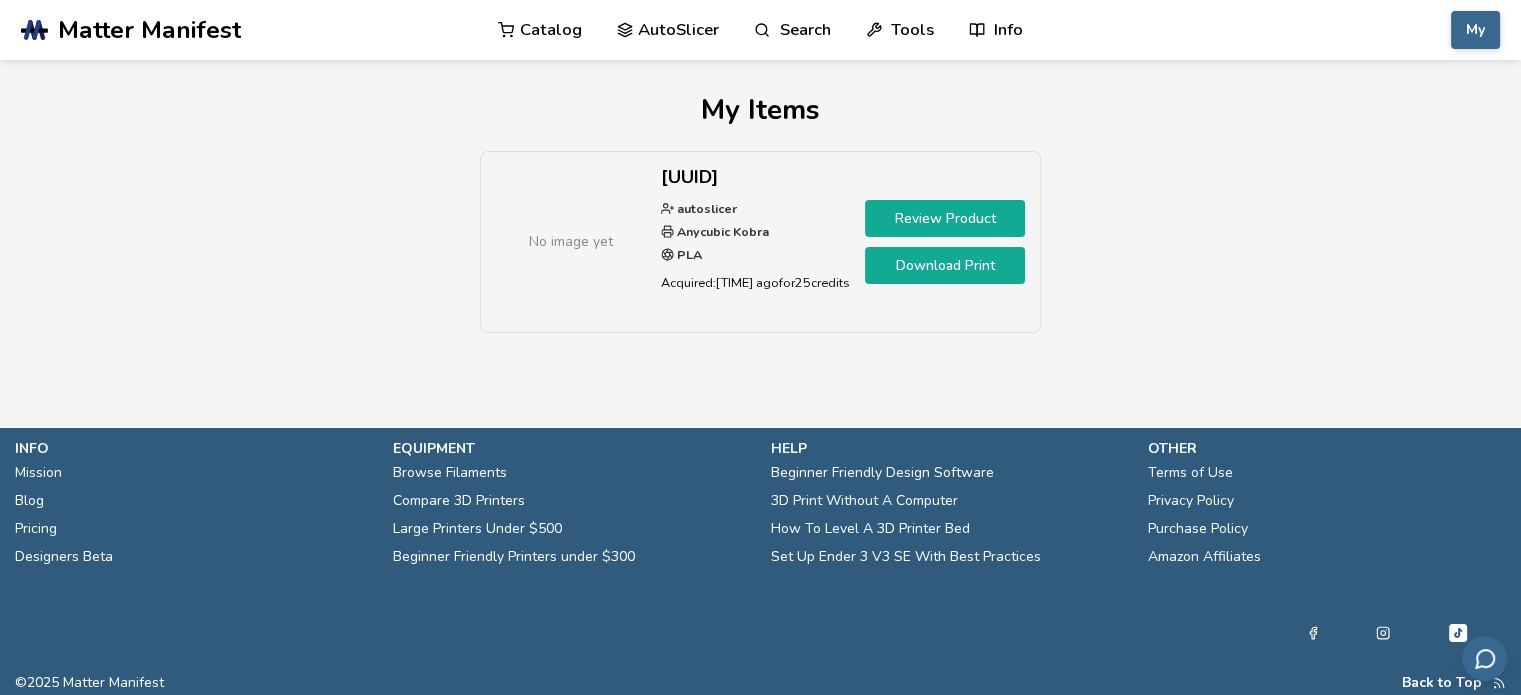 click on "No image yet 21742dfd 620c 47f0 B09b 188163d89bcc   autoslicer     Anycubic Kobra     PLA   Acquired:  2 minutes ago  for  25  credits Review Product Download Print" at bounding box center [760, 252] 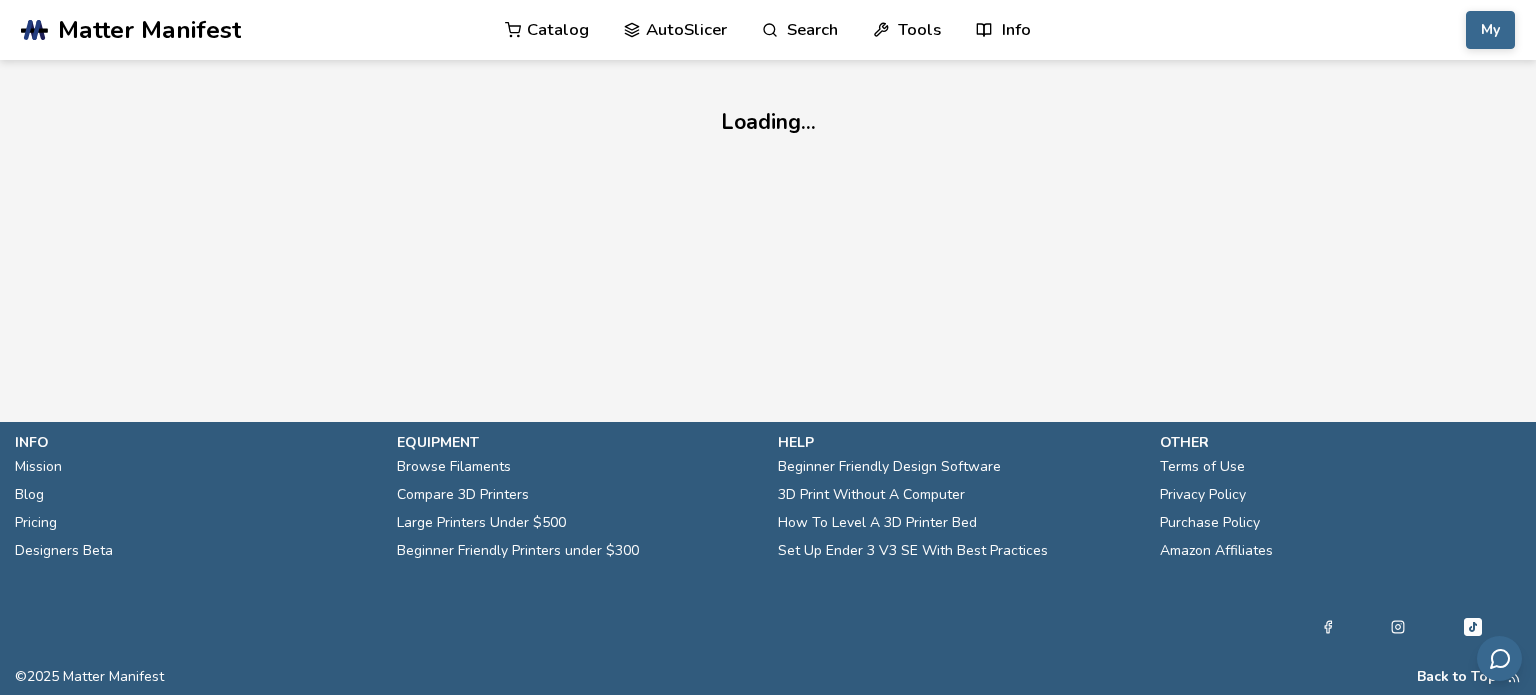 scroll, scrollTop: 0, scrollLeft: 0, axis: both 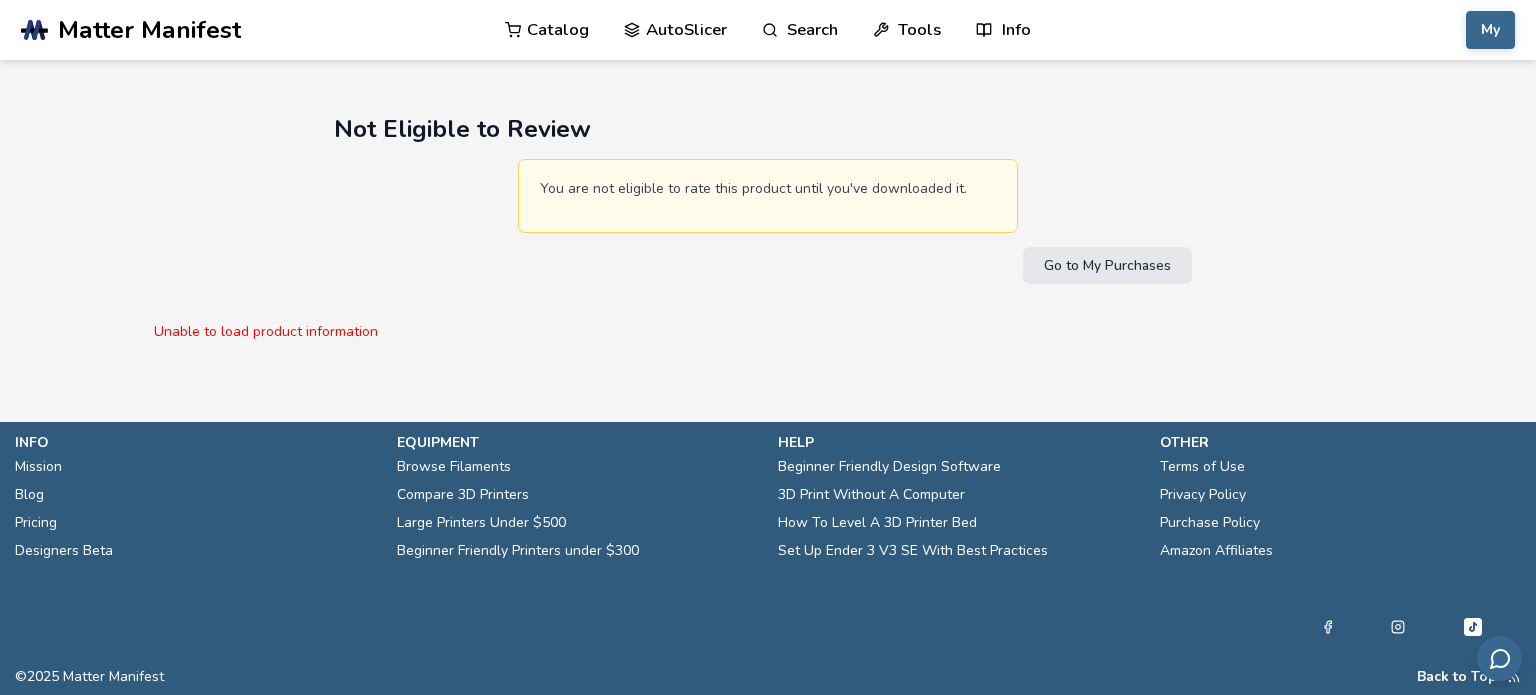click on "You are not eligible to rate this product until you've downloaded it." at bounding box center [768, 189] 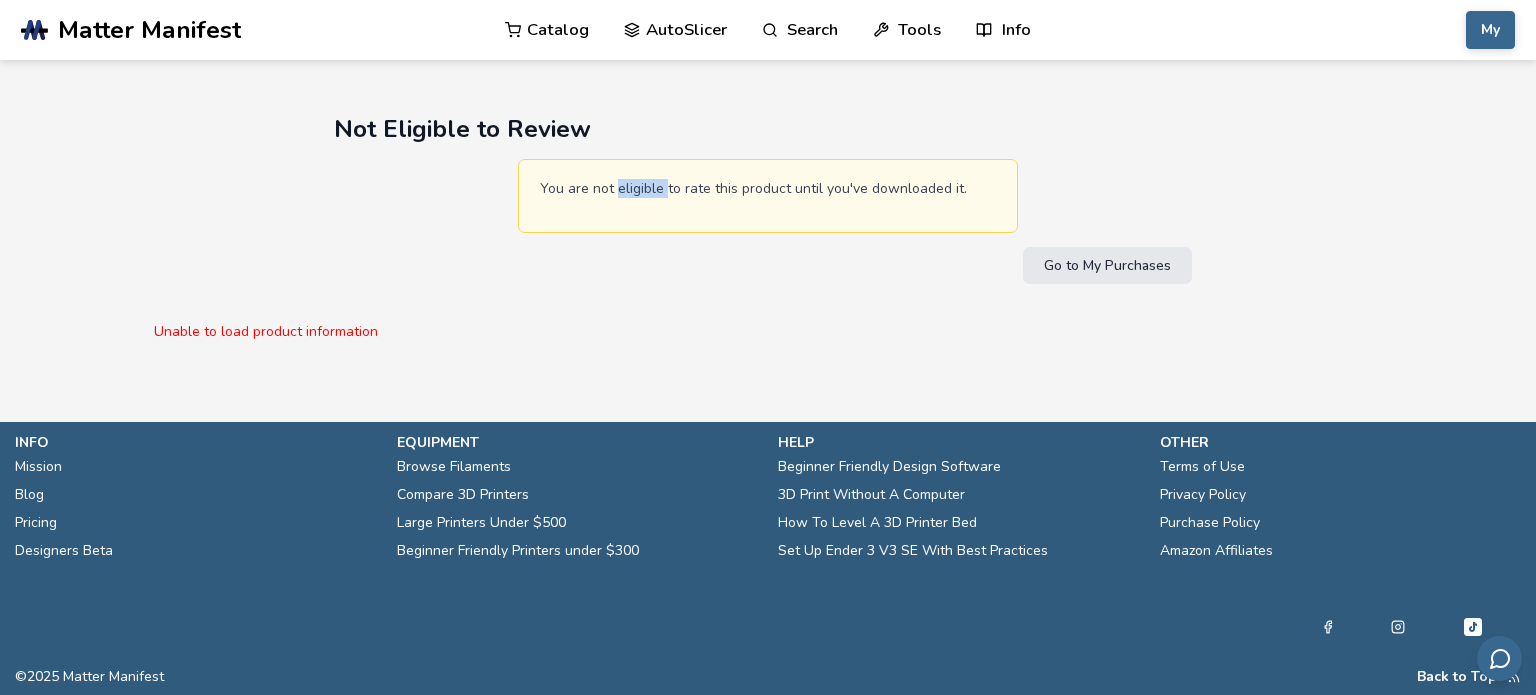 click on "You are not eligible to rate this product until you've downloaded it." at bounding box center (768, 189) 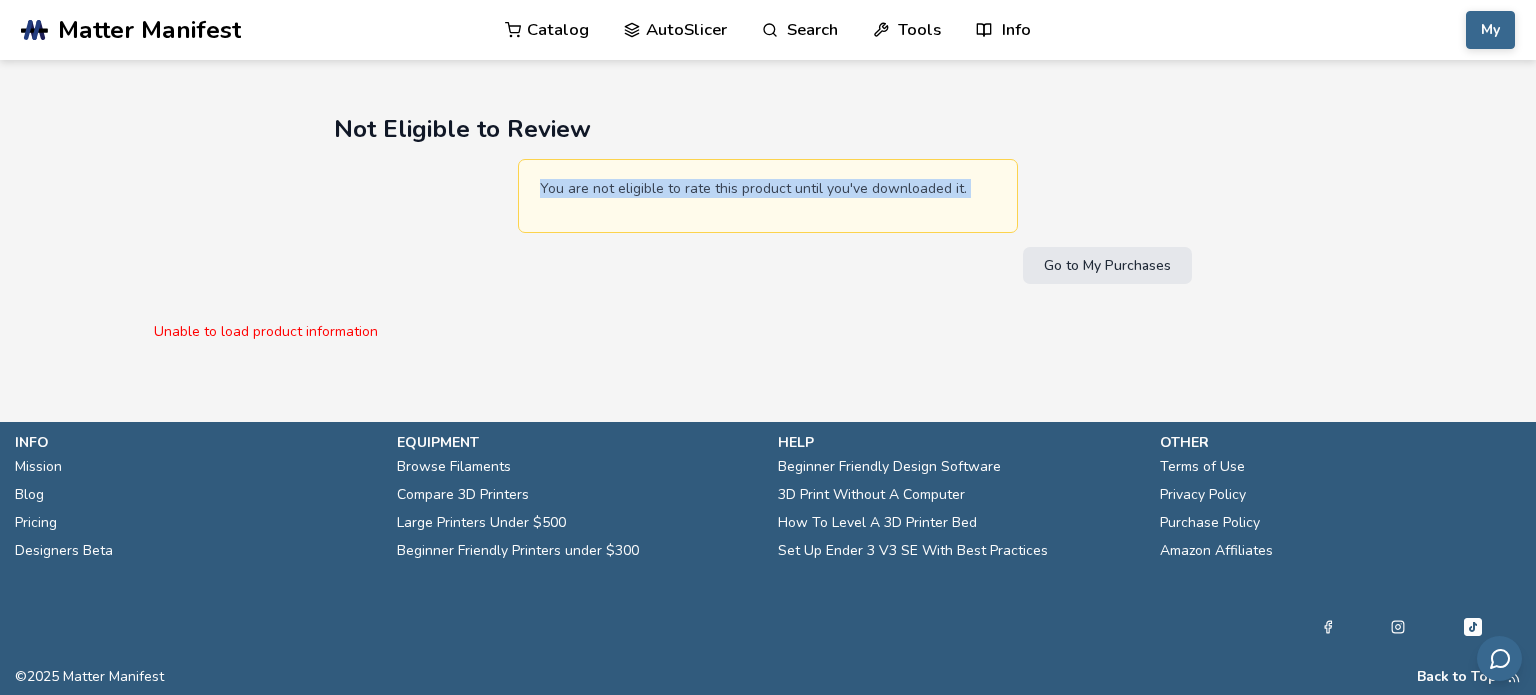 click on "You are not eligible to rate this product until you've downloaded it." at bounding box center (768, 189) 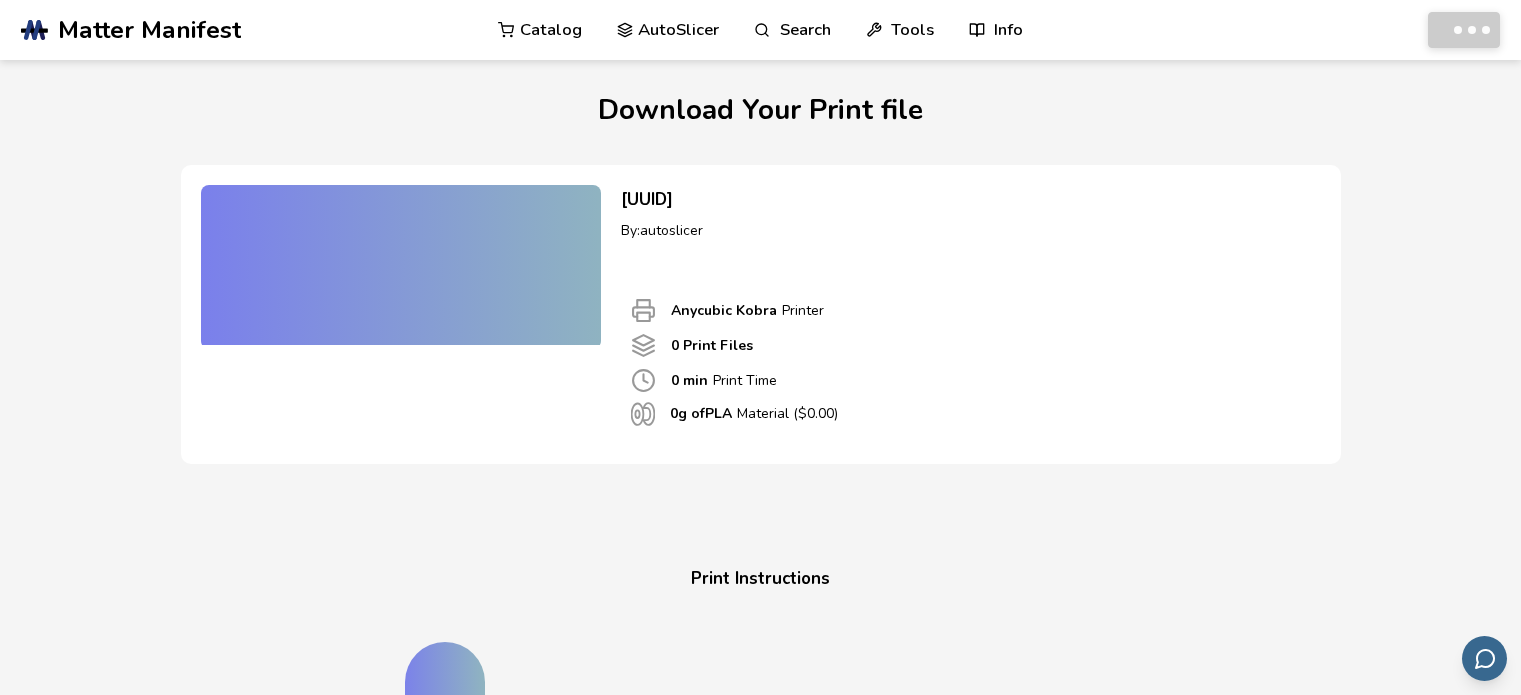 scroll, scrollTop: 0, scrollLeft: 0, axis: both 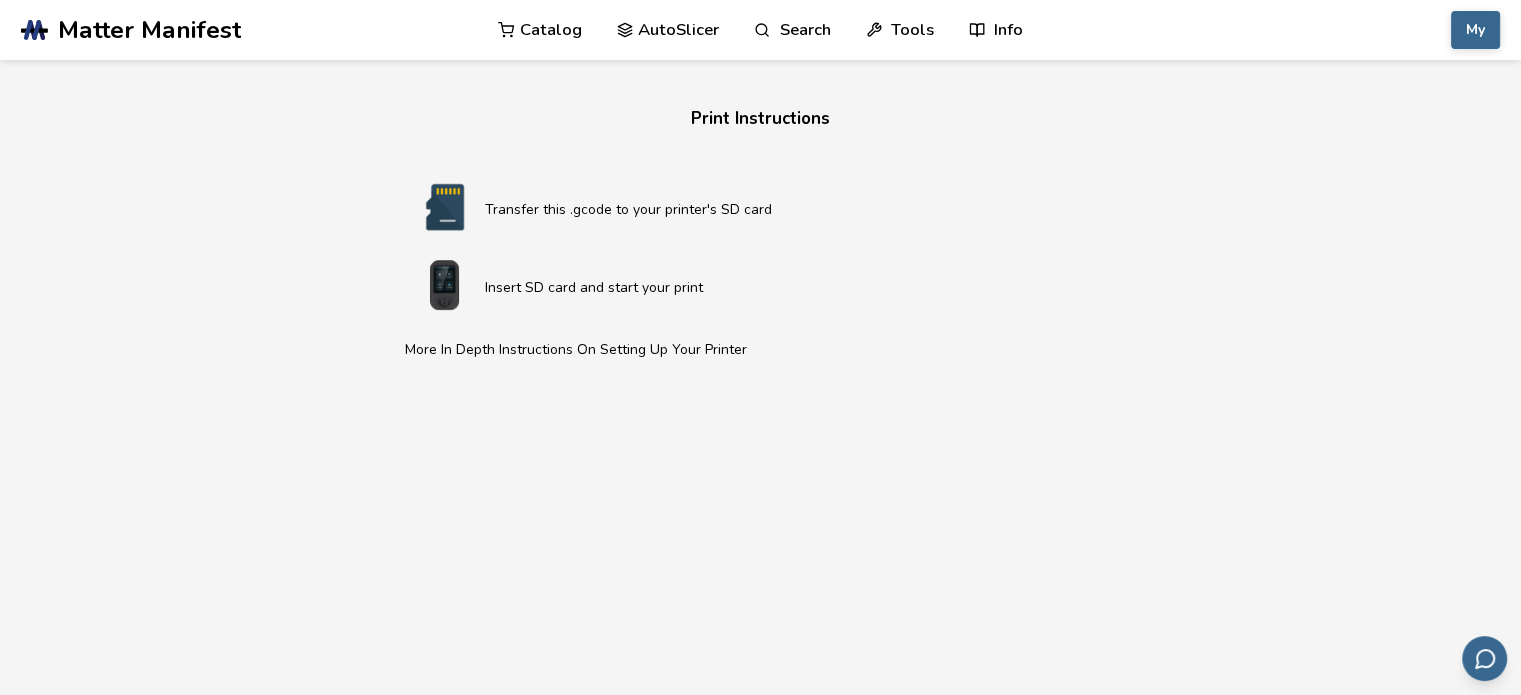 click on "Insert SD card and start your print" at bounding box center (801, 287) 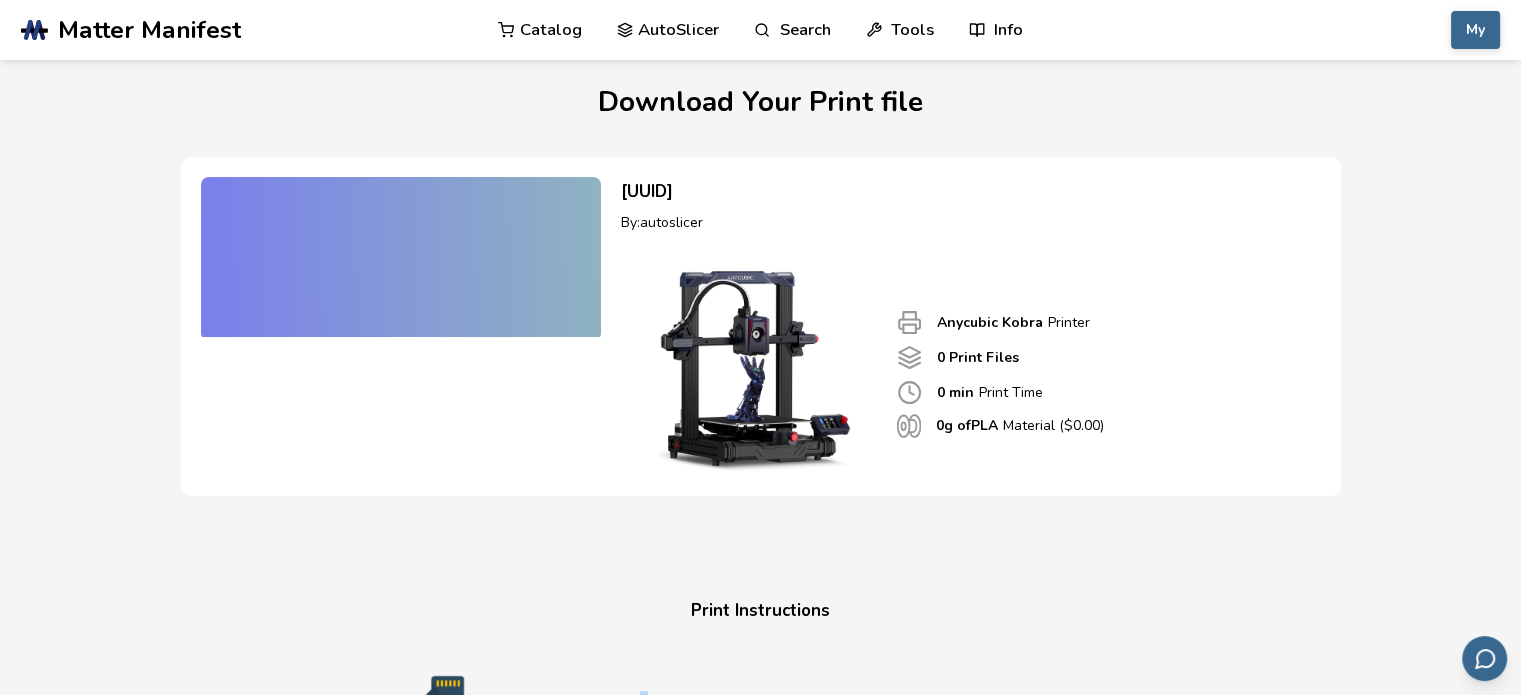 scroll, scrollTop: 0, scrollLeft: 0, axis: both 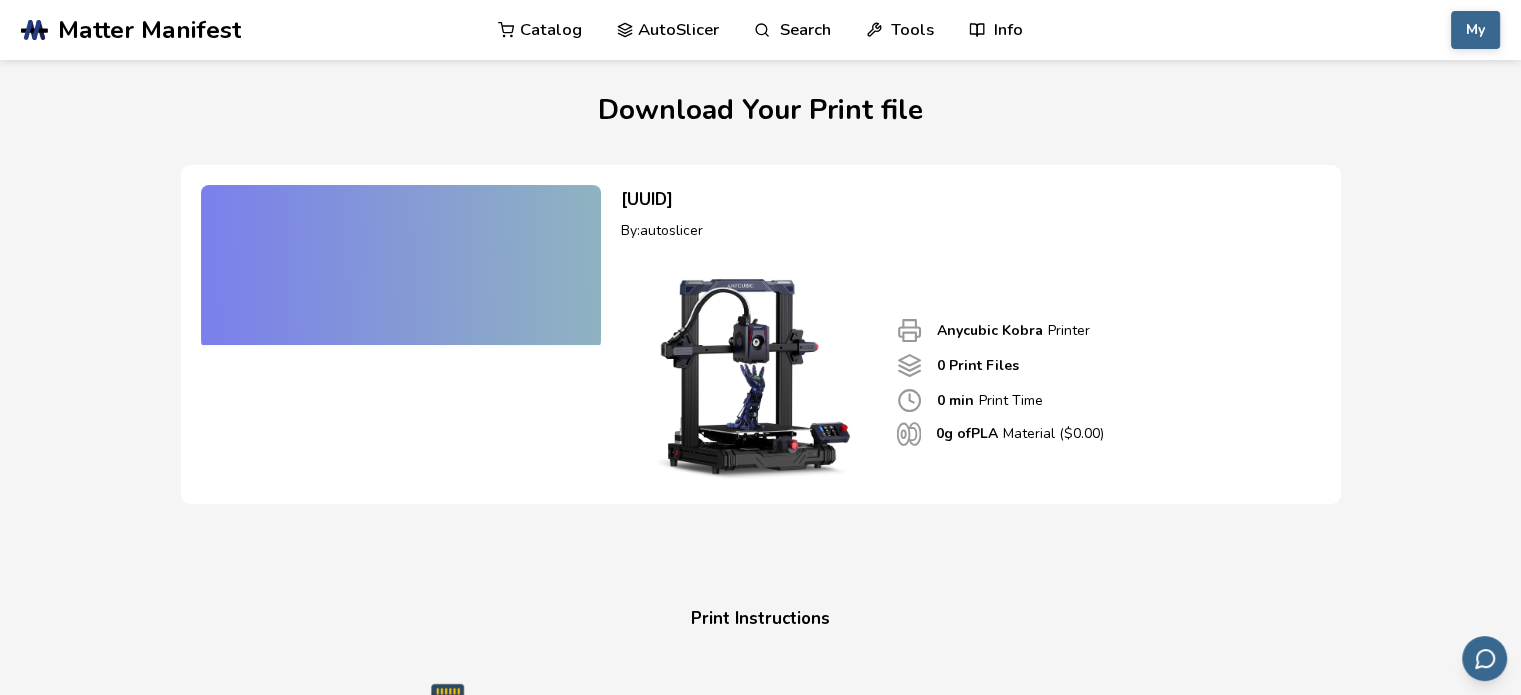 click at bounding box center (401, 265) 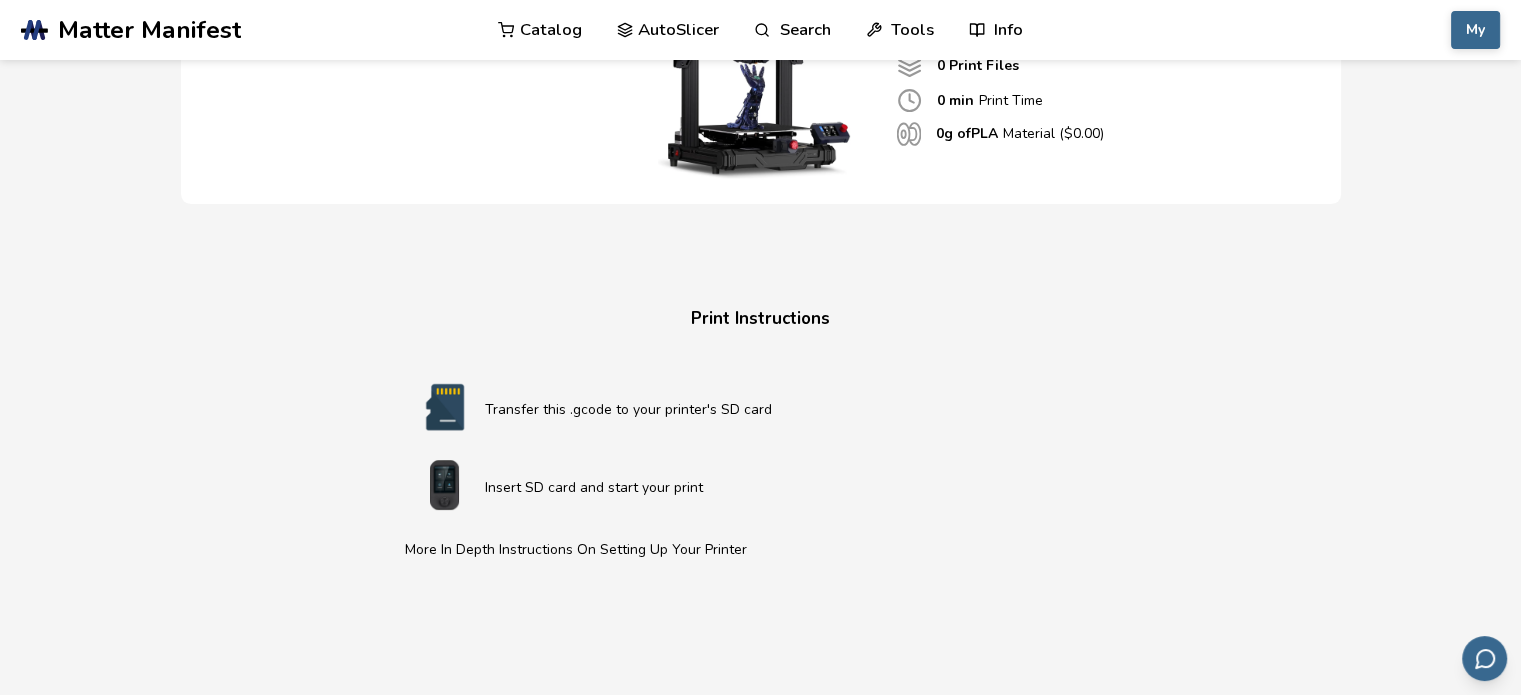 click on "Print Instructions" at bounding box center [761, 319] 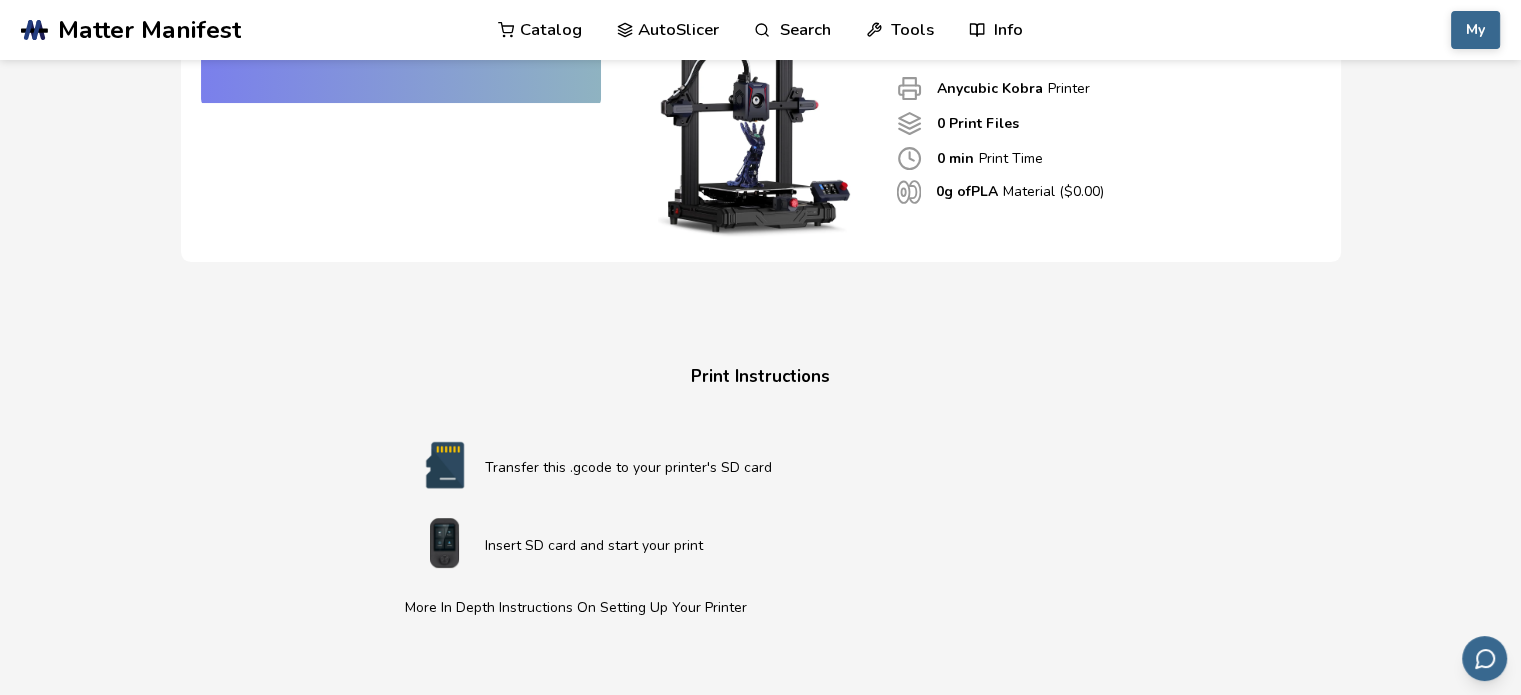 scroll, scrollTop: 0, scrollLeft: 0, axis: both 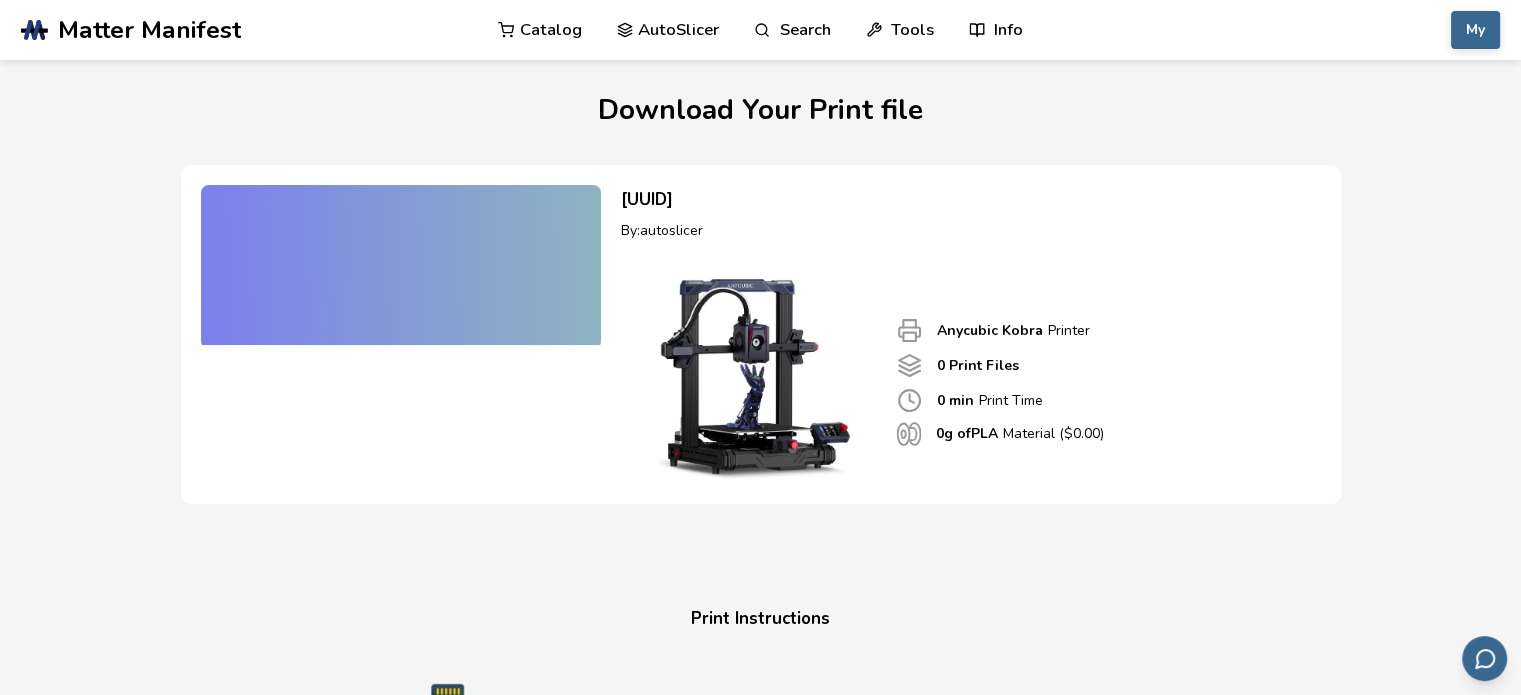 click on "By: autoslicer Anycubic Kobra Printer 0 Print Files 0 min Print Time 0 g of PLA Material ($ 0.00 )" at bounding box center (761, 334) 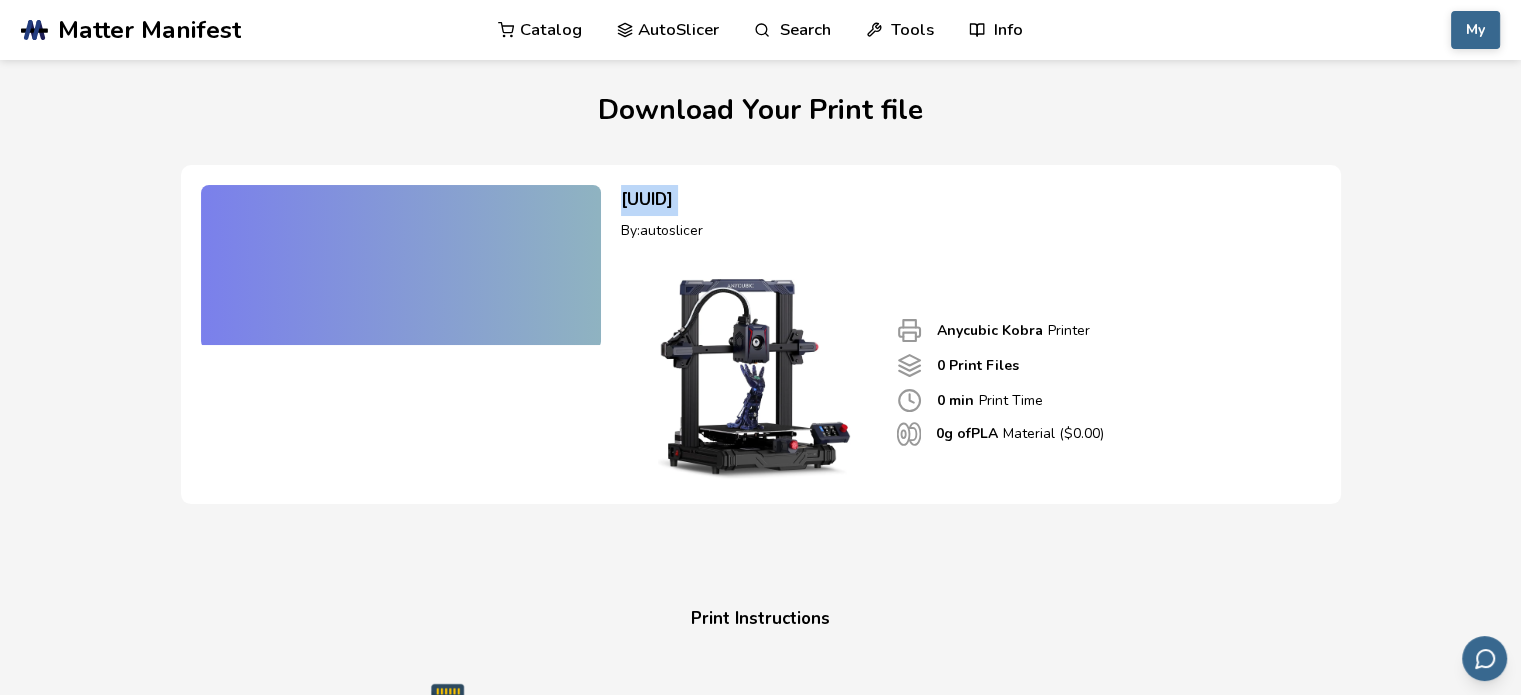 click on "[UUID]" at bounding box center [961, 200] 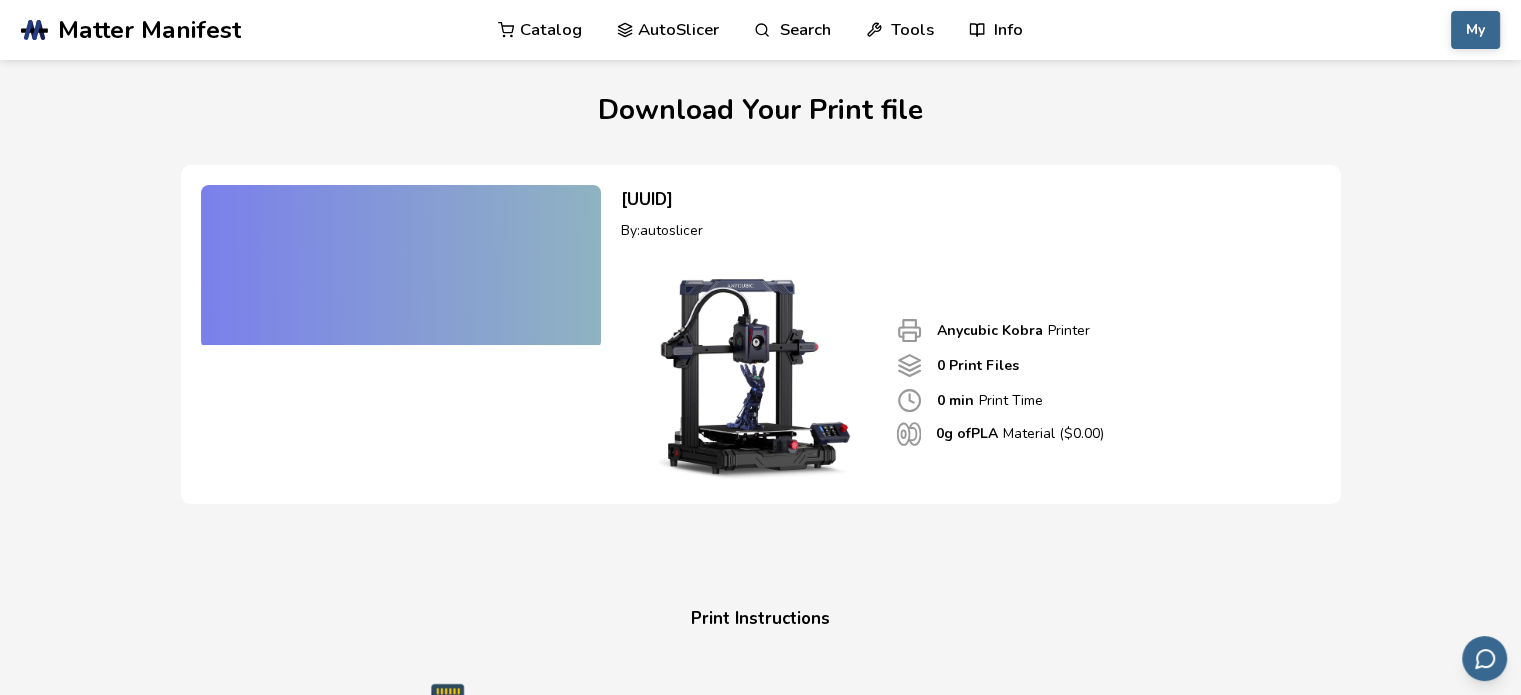 click on "By: autoslicer Anycubic Kobra Printer 0 Print Files 0 min Print Time 0 g of PLA Material ($ 0.00 )" at bounding box center (961, 334) 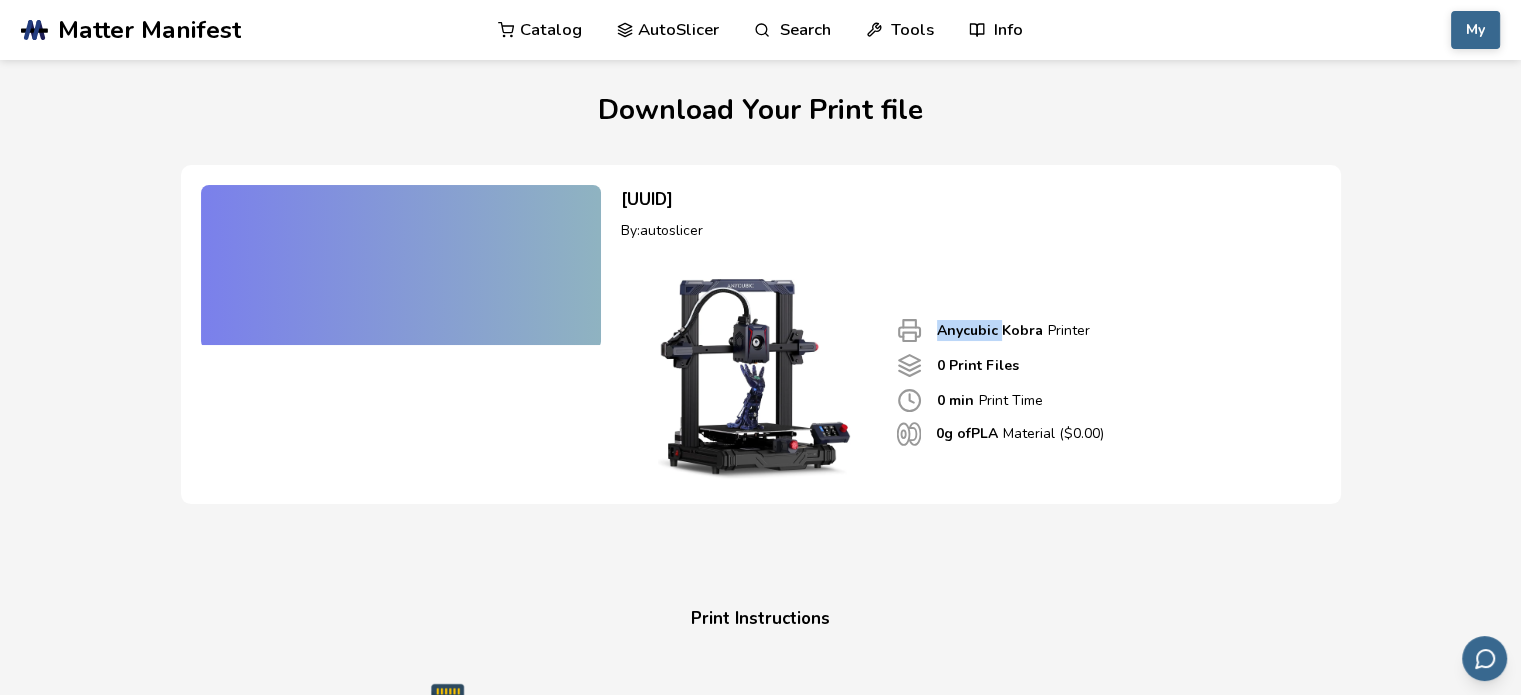 click on "Anycubic Kobra Printer" at bounding box center (1098, 330) 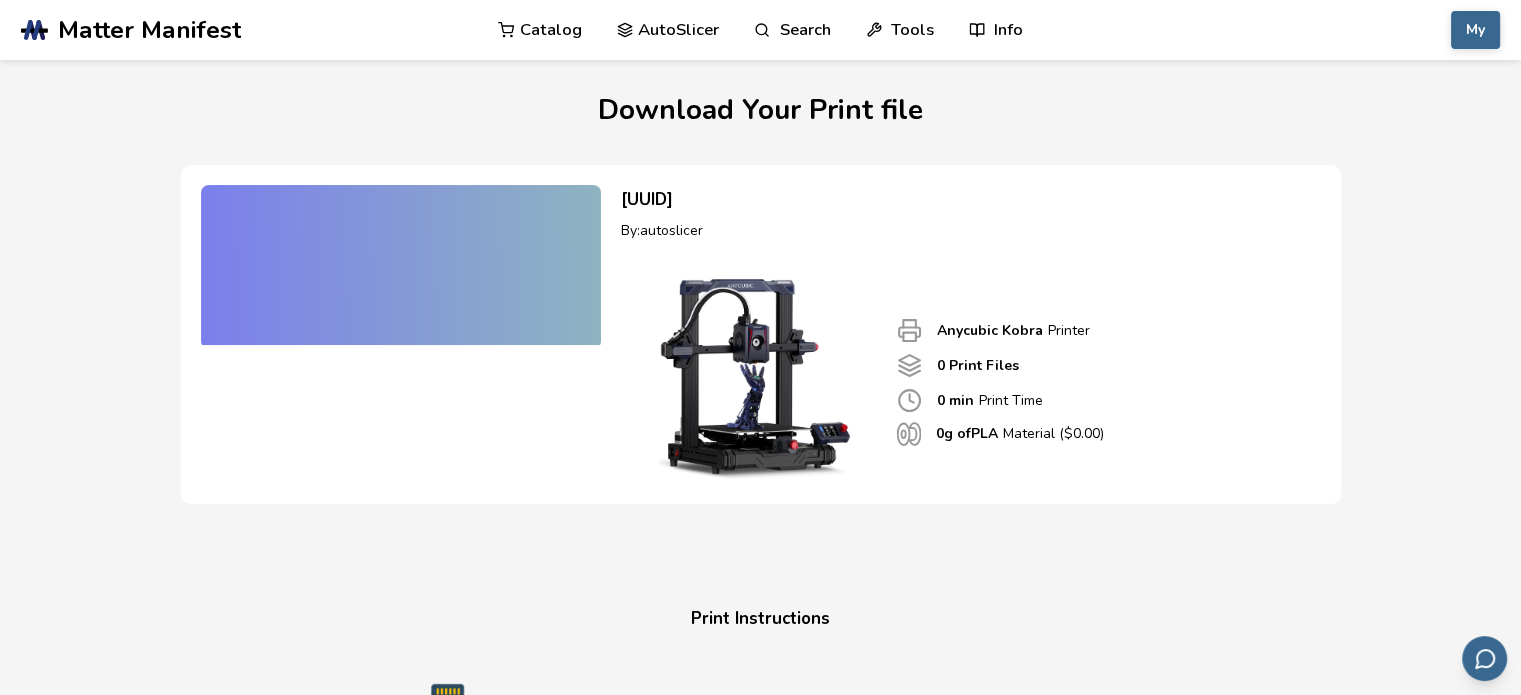click on "Anycubic Kobra Printer" at bounding box center [1098, 330] 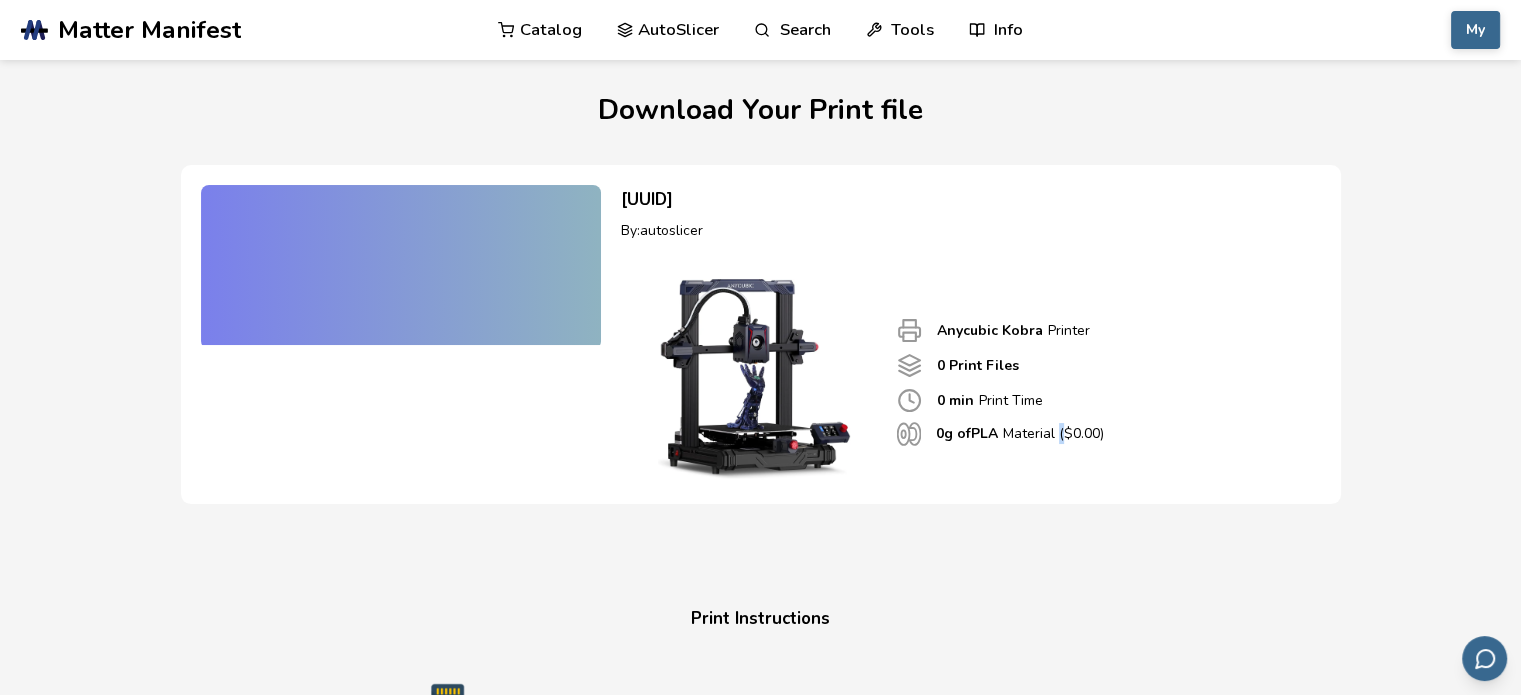 click on "0 g of PLA Material ($ 0.00 )" at bounding box center [1020, 433] 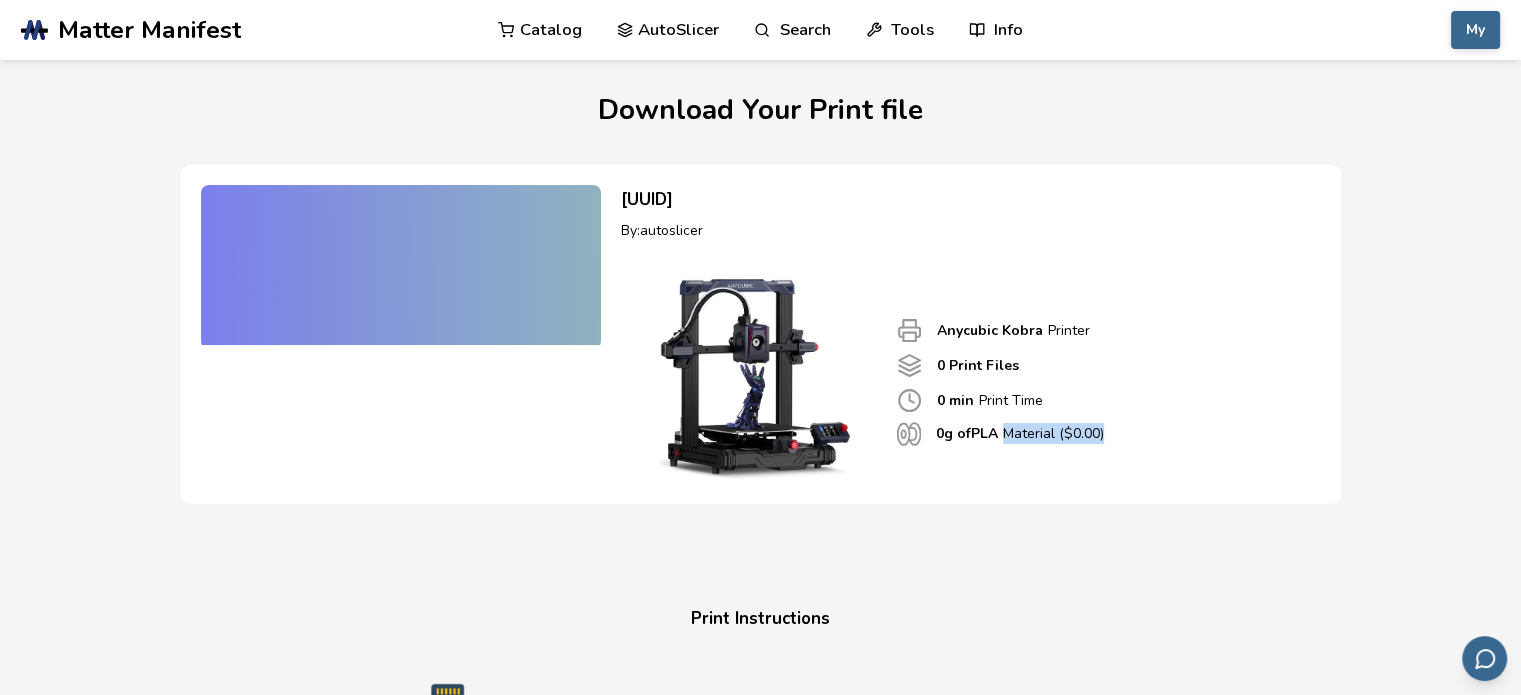 click on "0 g of PLA Material ($ 0.00 )" at bounding box center [1020, 433] 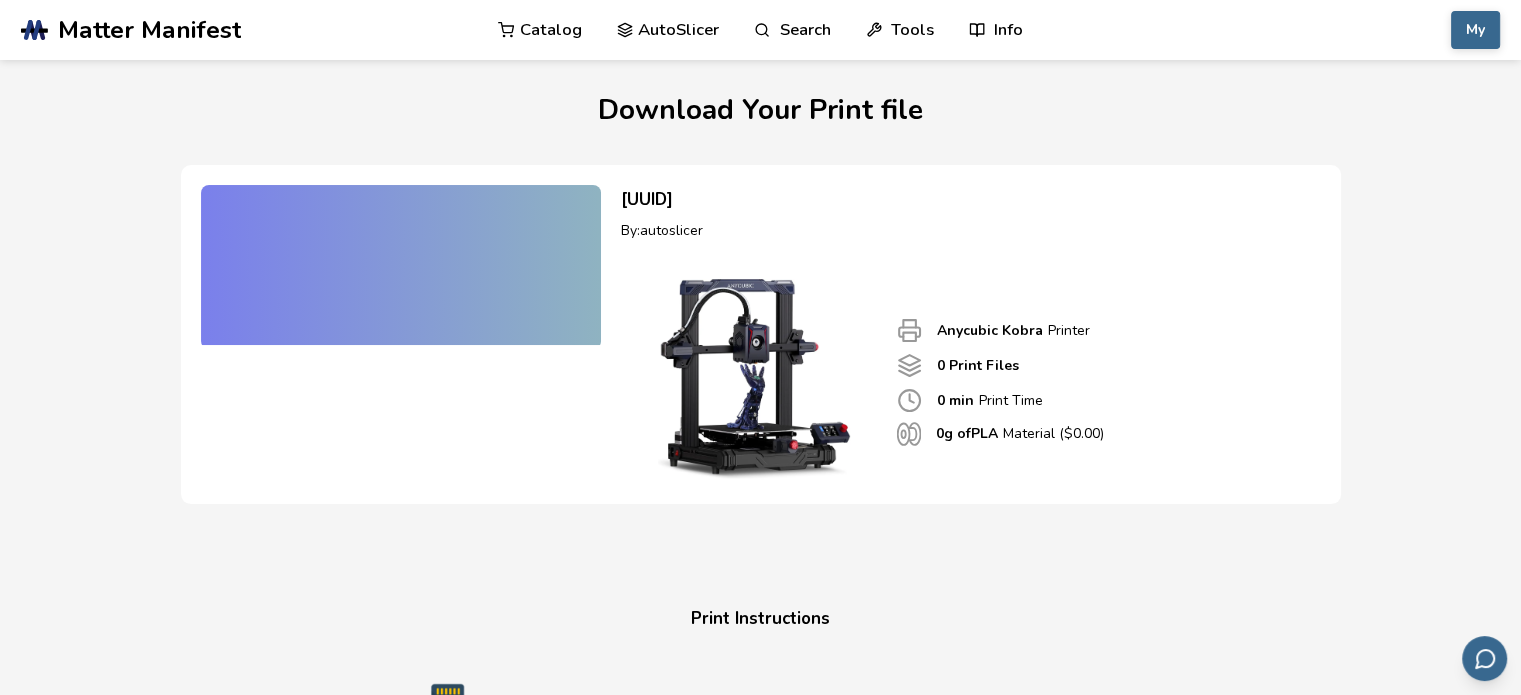 click on "0 g of PLA Material ($ 0.00 )" at bounding box center [1098, 433] 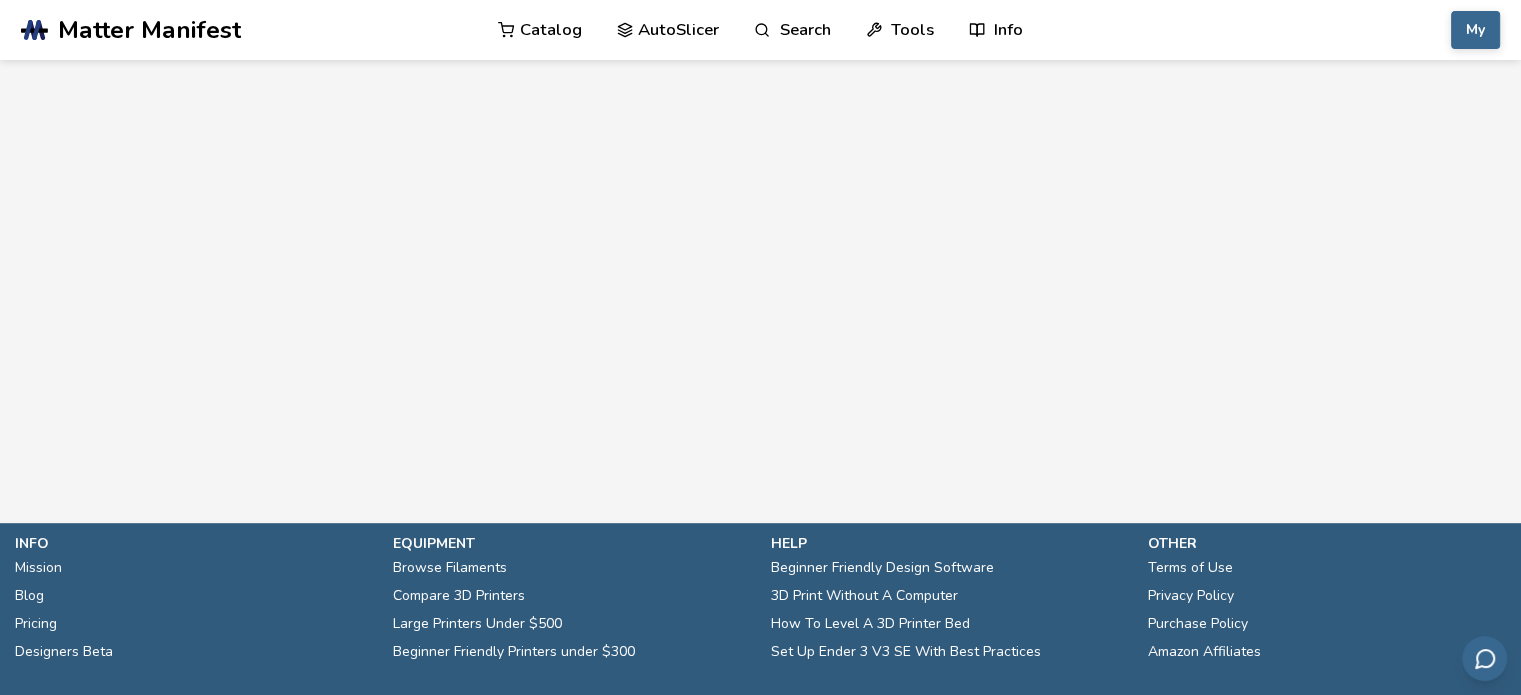 scroll, scrollTop: 998, scrollLeft: 0, axis: vertical 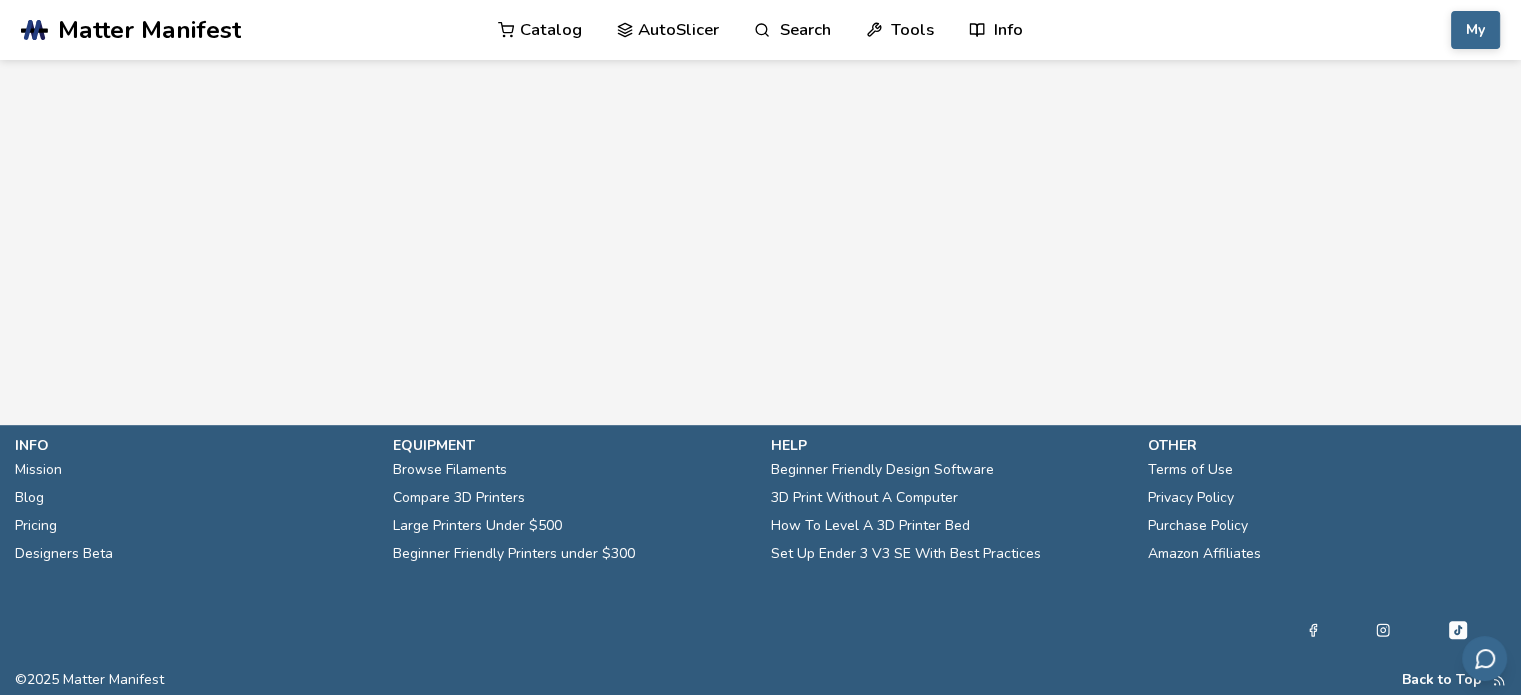 click on "Transfer this .gcode to your printer's SD card Insert SD card and start your print More In Depth Instructions On Setting Up Your Printer" at bounding box center [761, -15] 